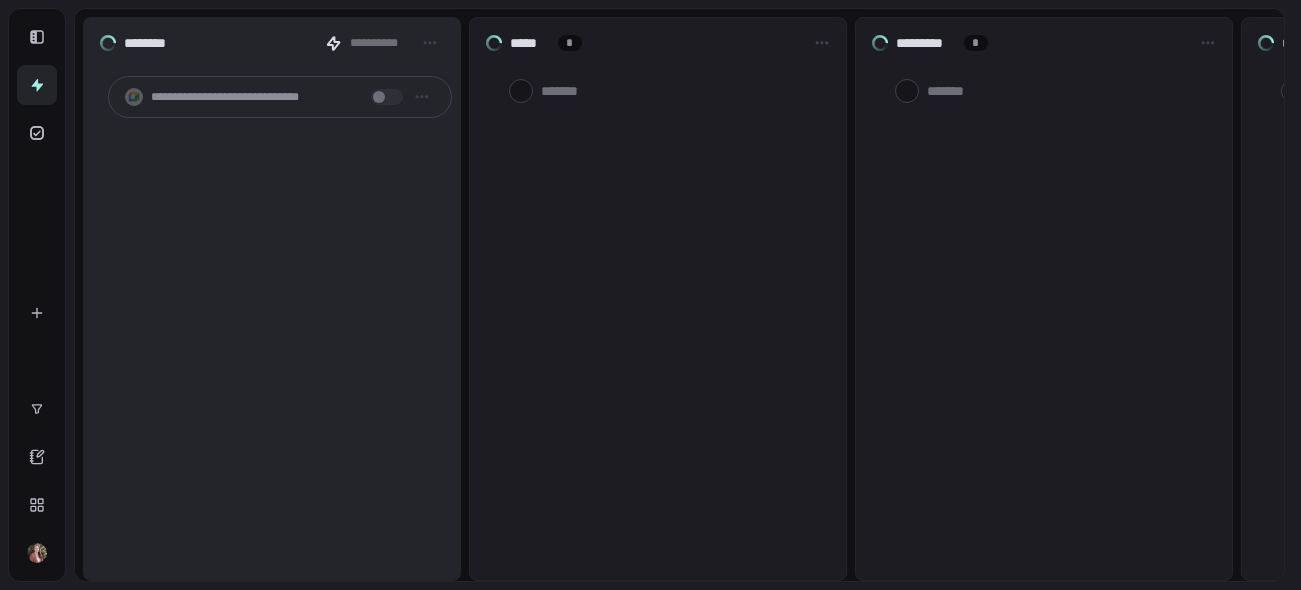 scroll, scrollTop: 0, scrollLeft: 0, axis: both 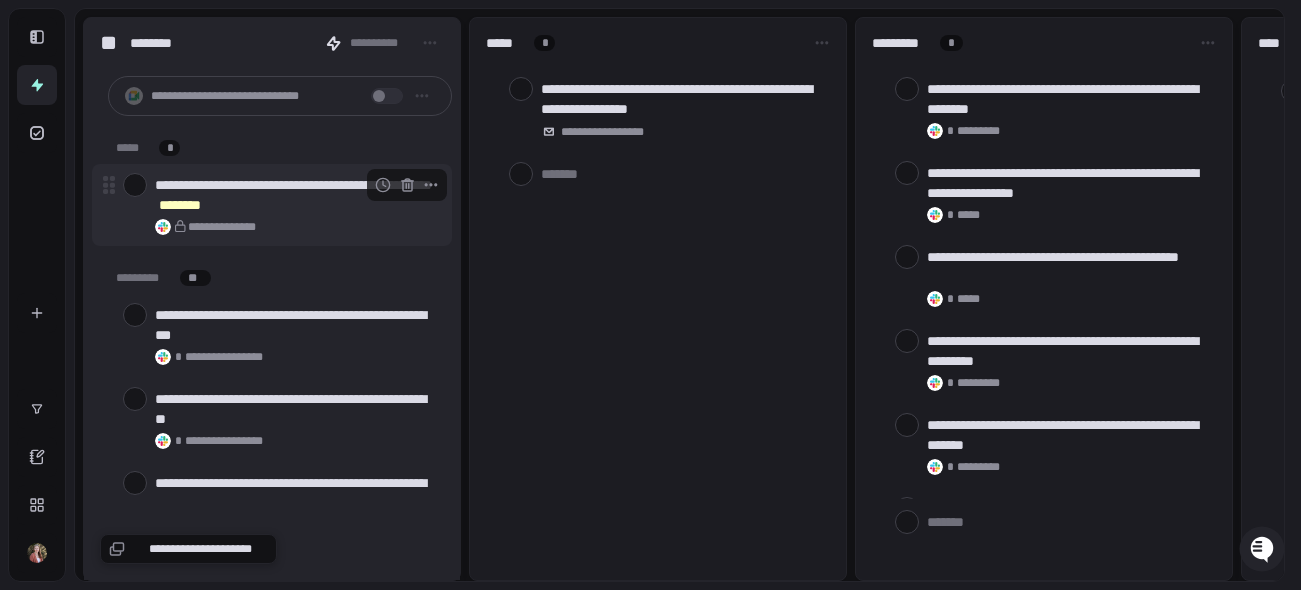 click on "**********" at bounding box center [226, 227] 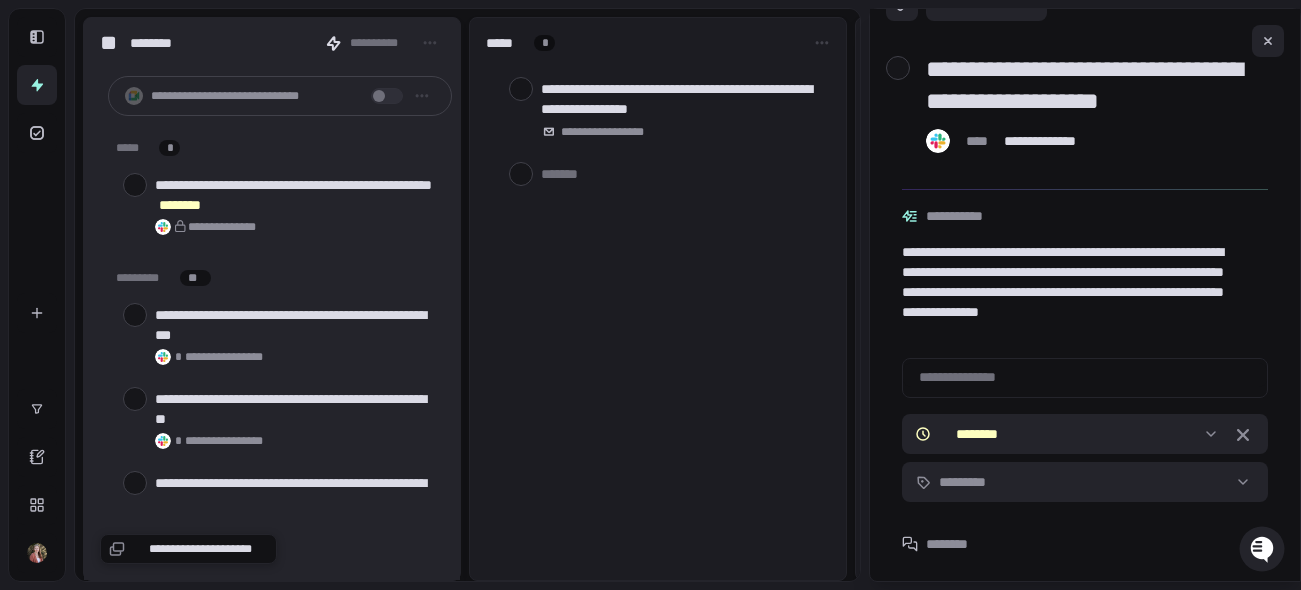 scroll, scrollTop: 43, scrollLeft: 0, axis: vertical 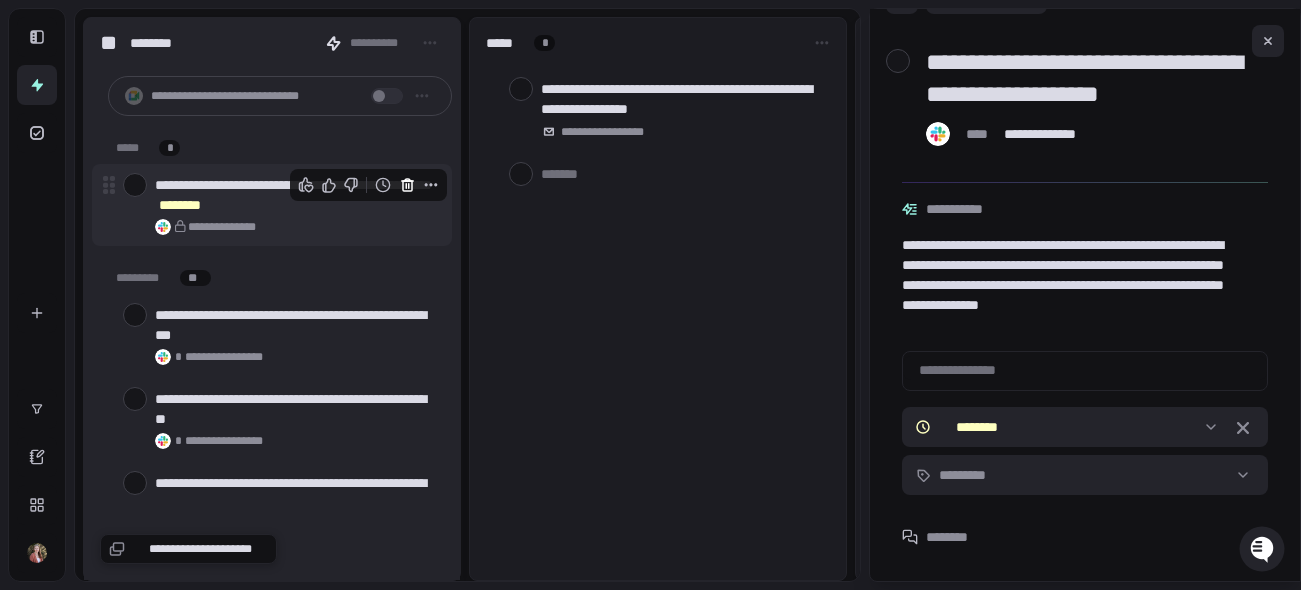 click 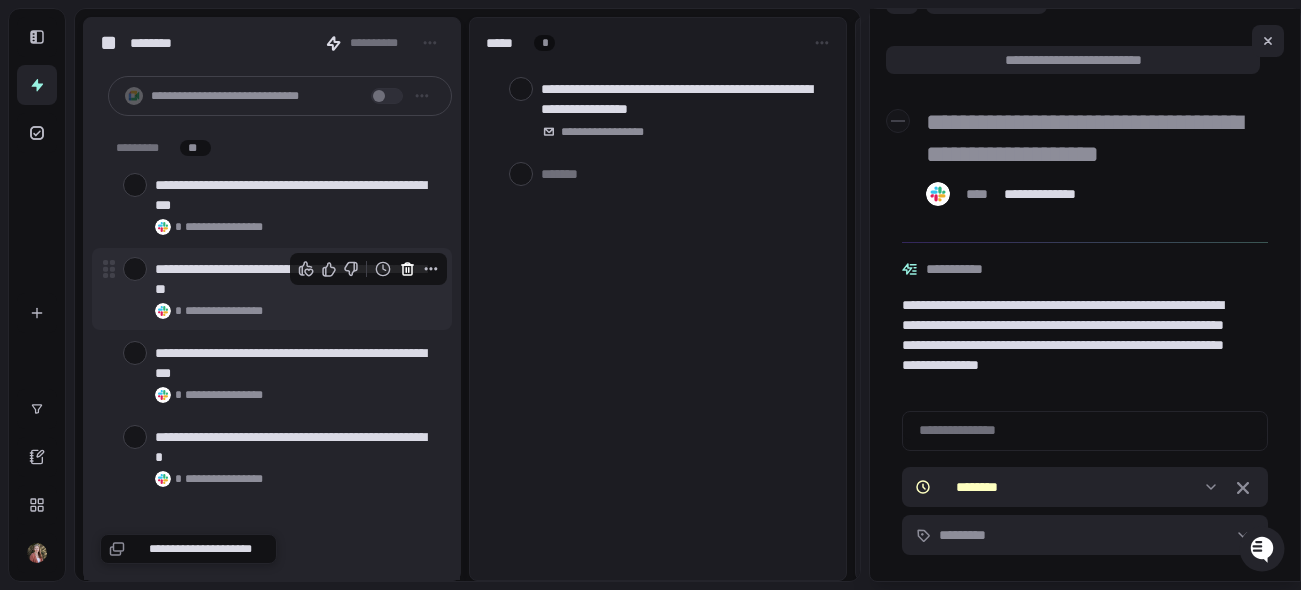 click 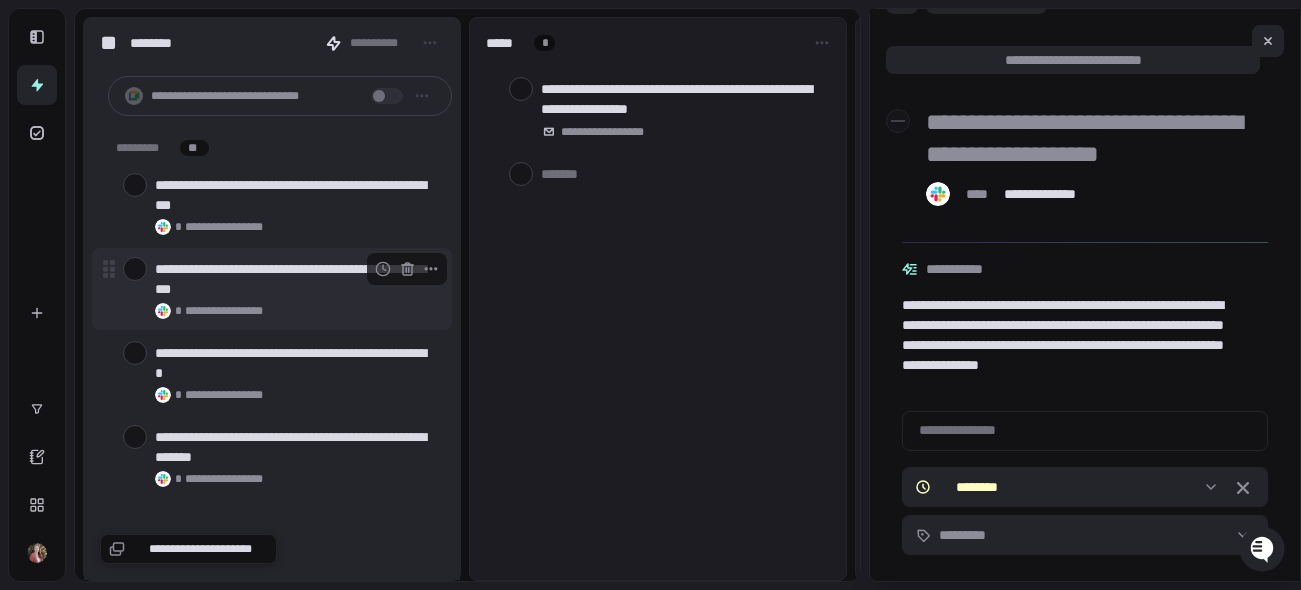 click at bounding box center (135, 269) 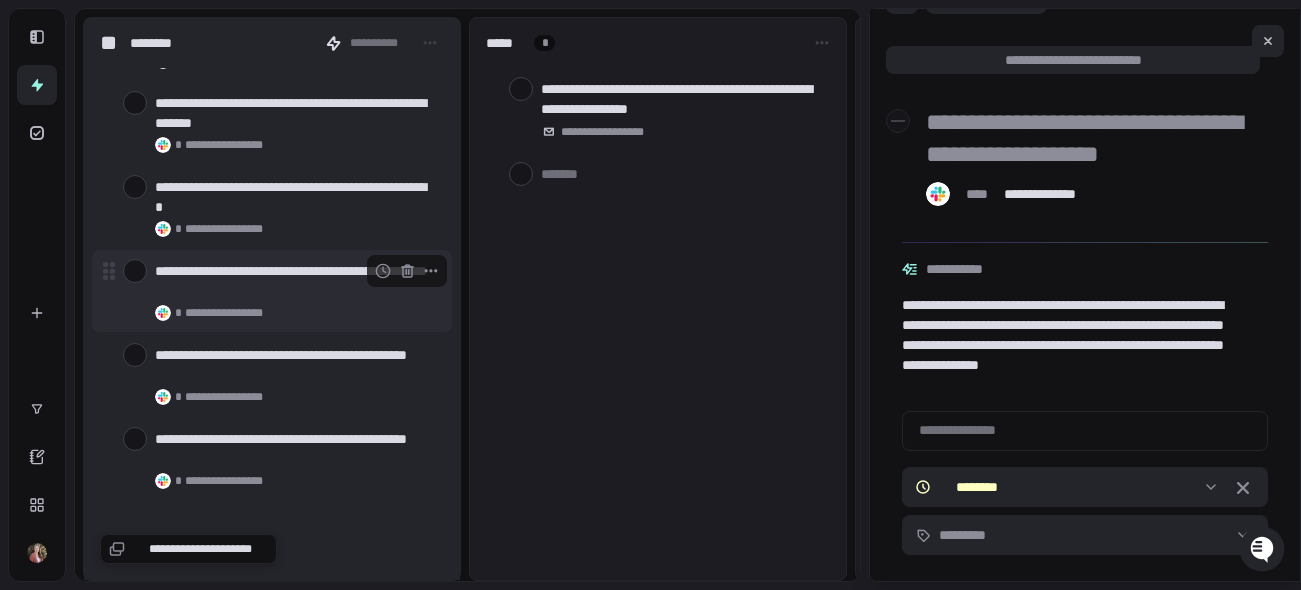scroll, scrollTop: 277, scrollLeft: 0, axis: vertical 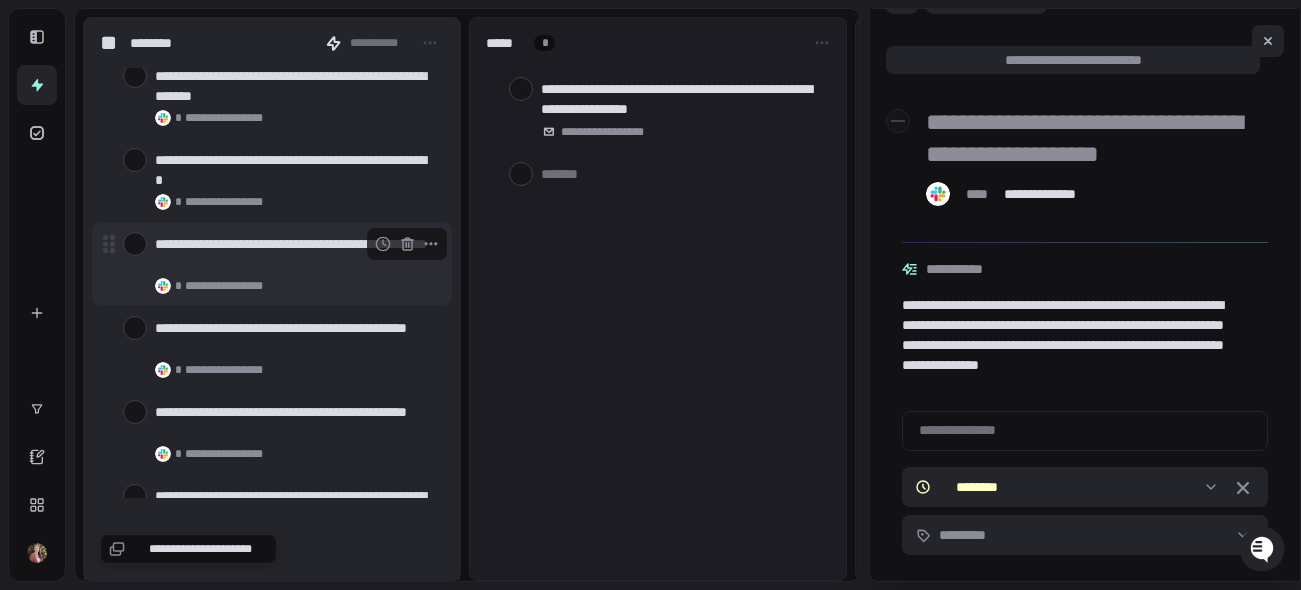 click at bounding box center [135, 244] 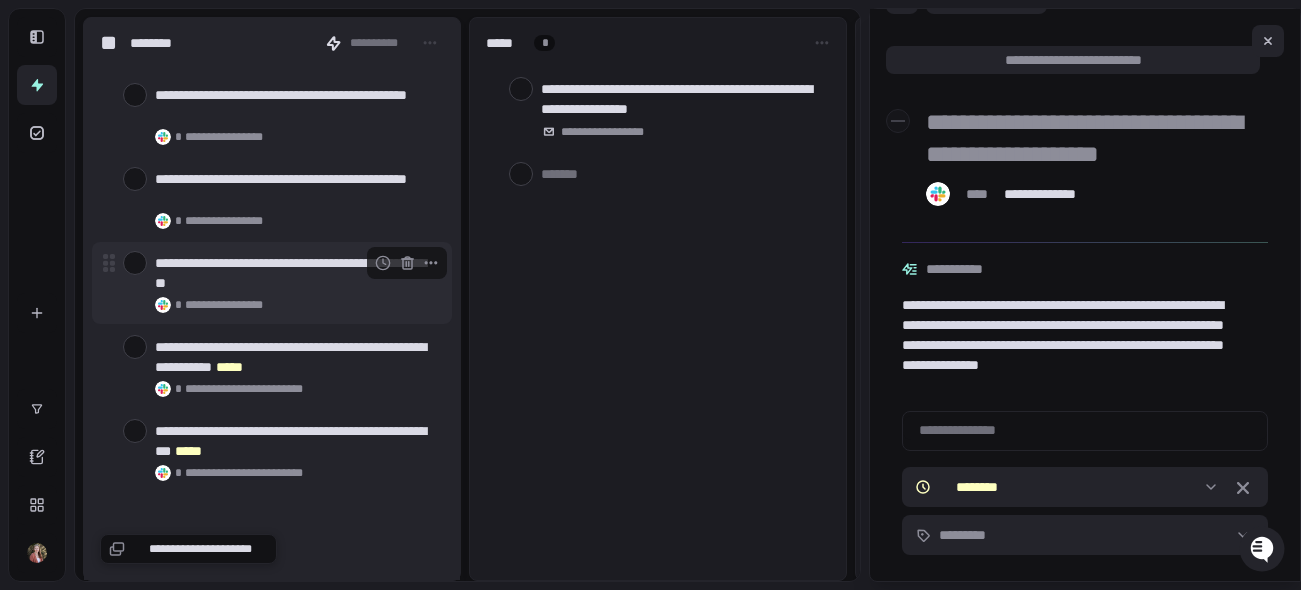 scroll, scrollTop: 428, scrollLeft: 0, axis: vertical 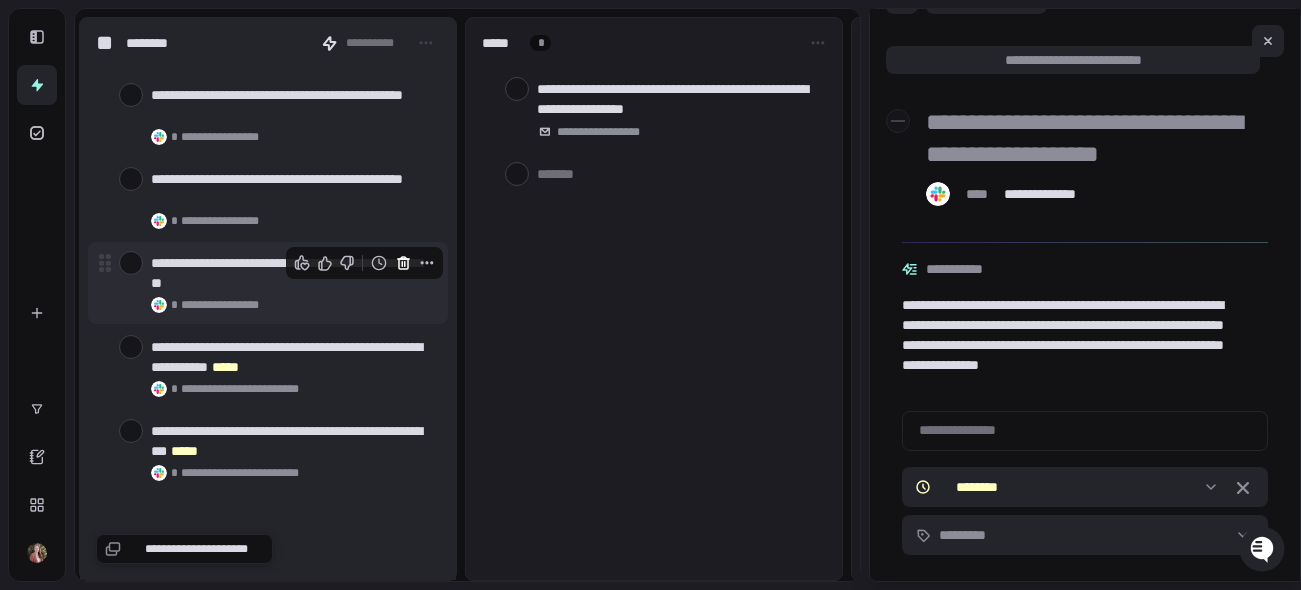 click 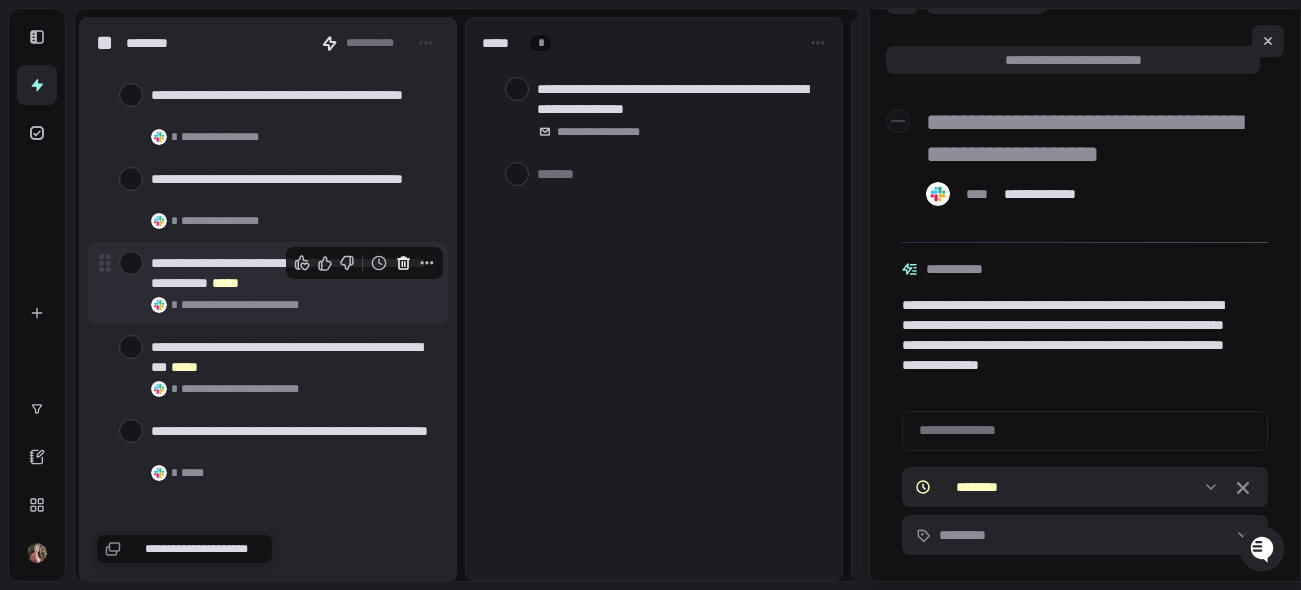 click 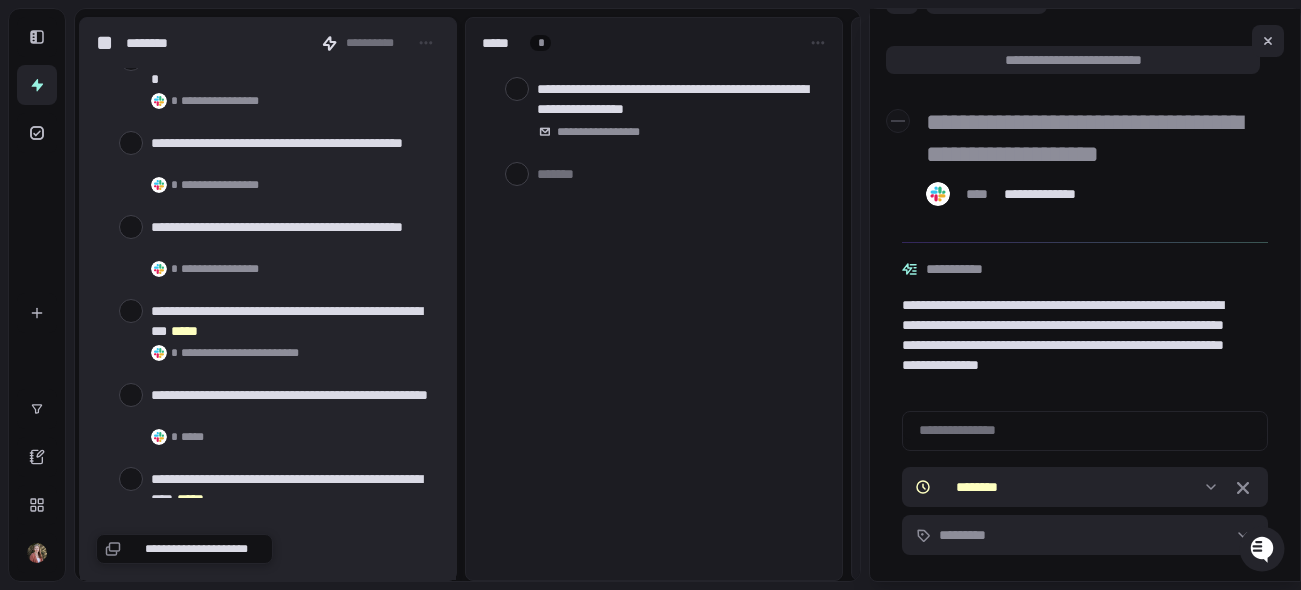 scroll, scrollTop: 474, scrollLeft: 0, axis: vertical 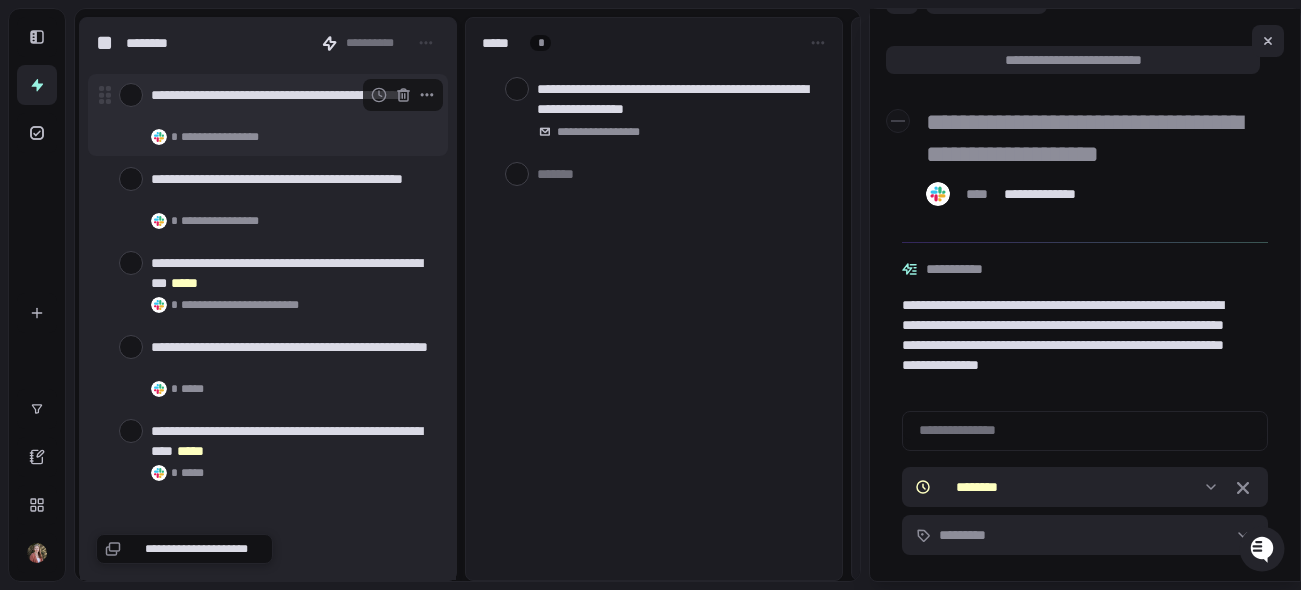 click on "**********" at bounding box center [295, 115] 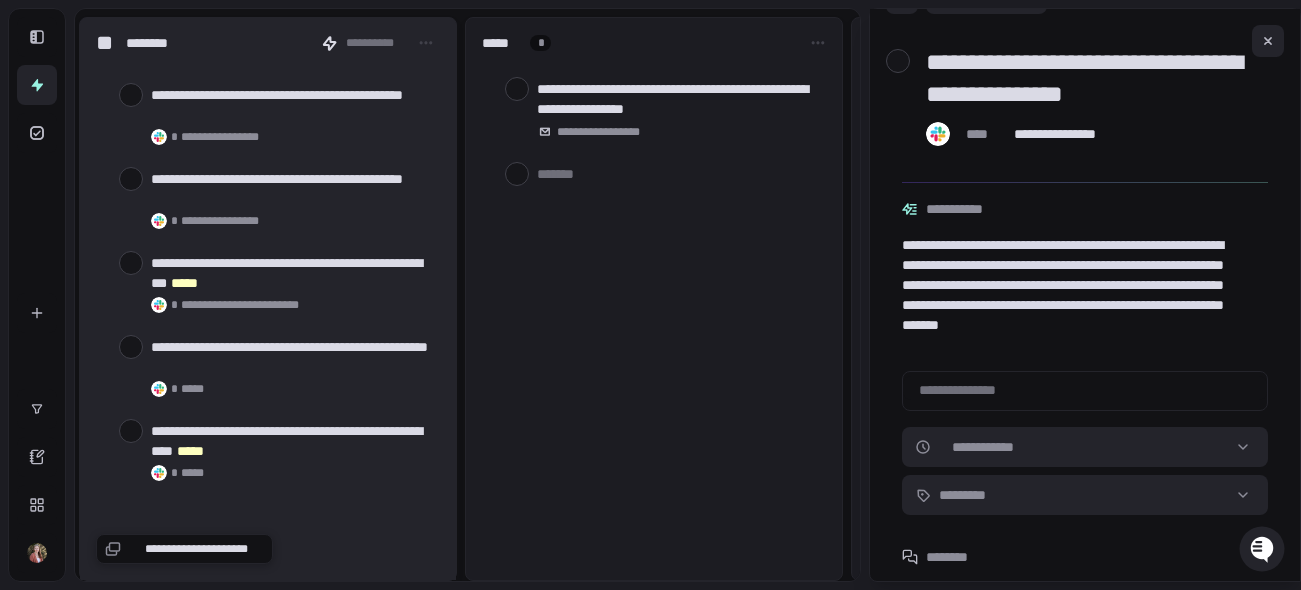 scroll, scrollTop: 0, scrollLeft: 0, axis: both 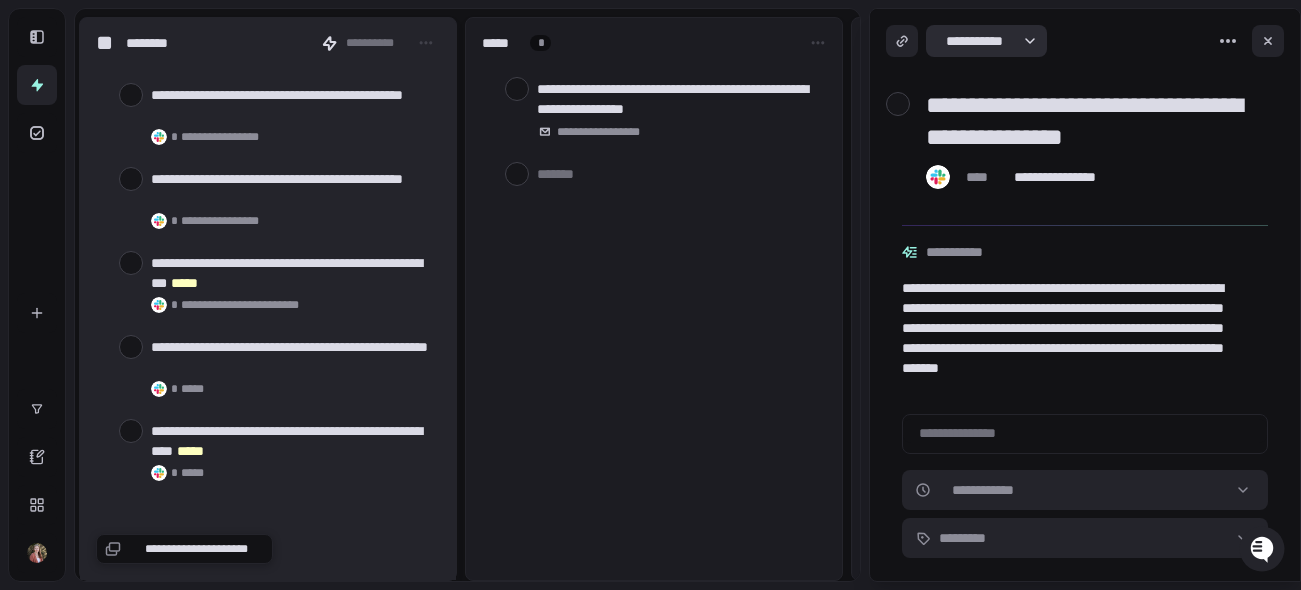 click on "**********" at bounding box center (650, 295) 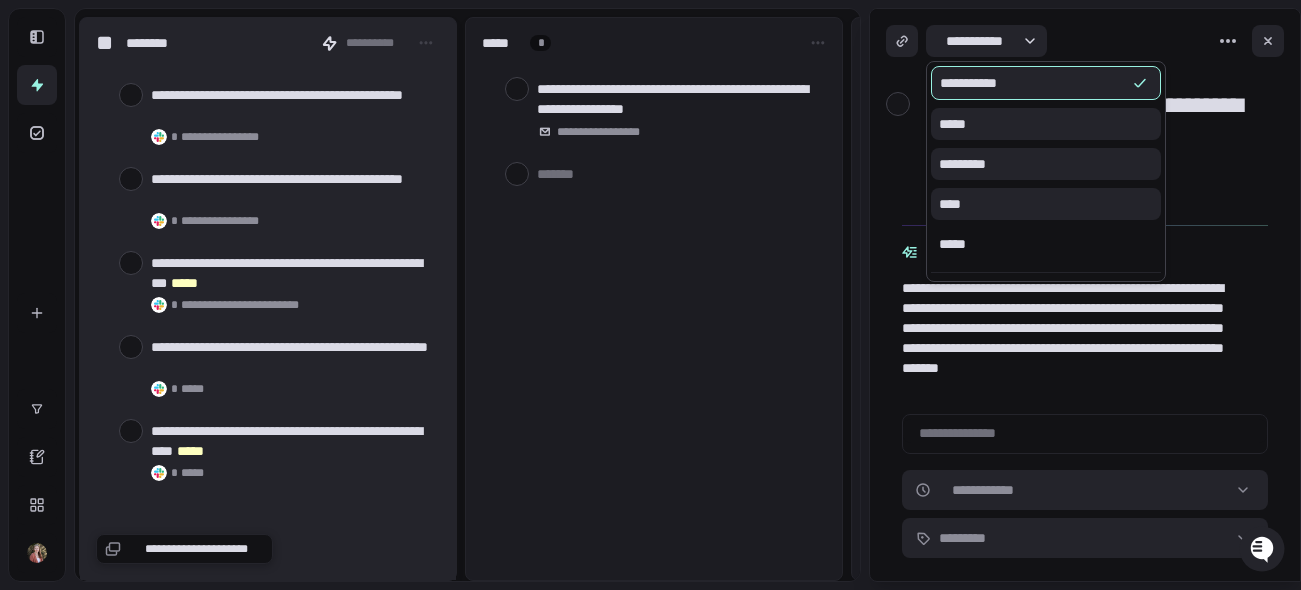 click on "*****" at bounding box center [1046, 244] 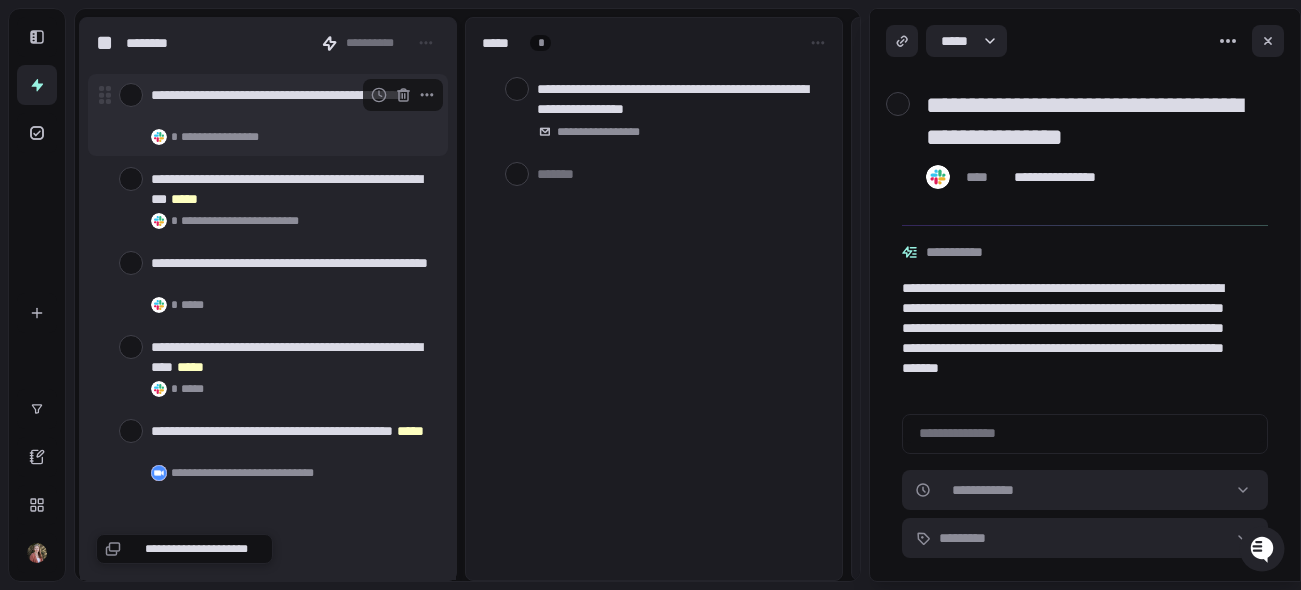 click on "**********" at bounding box center [295, 115] 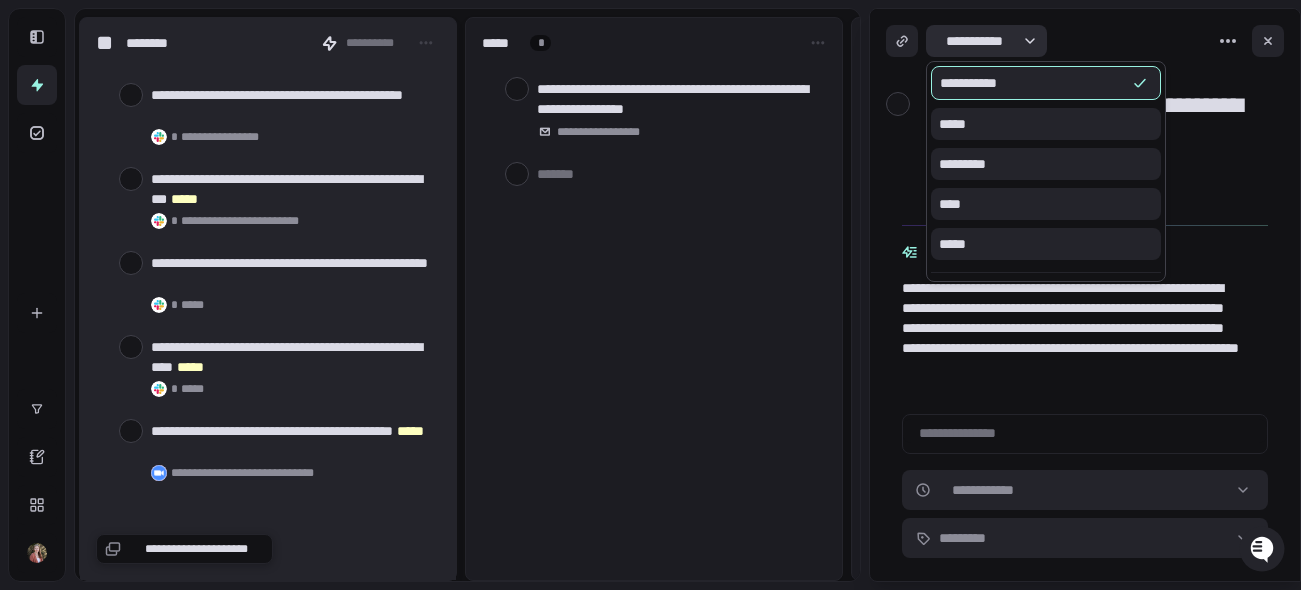 click on "**********" at bounding box center (650, 295) 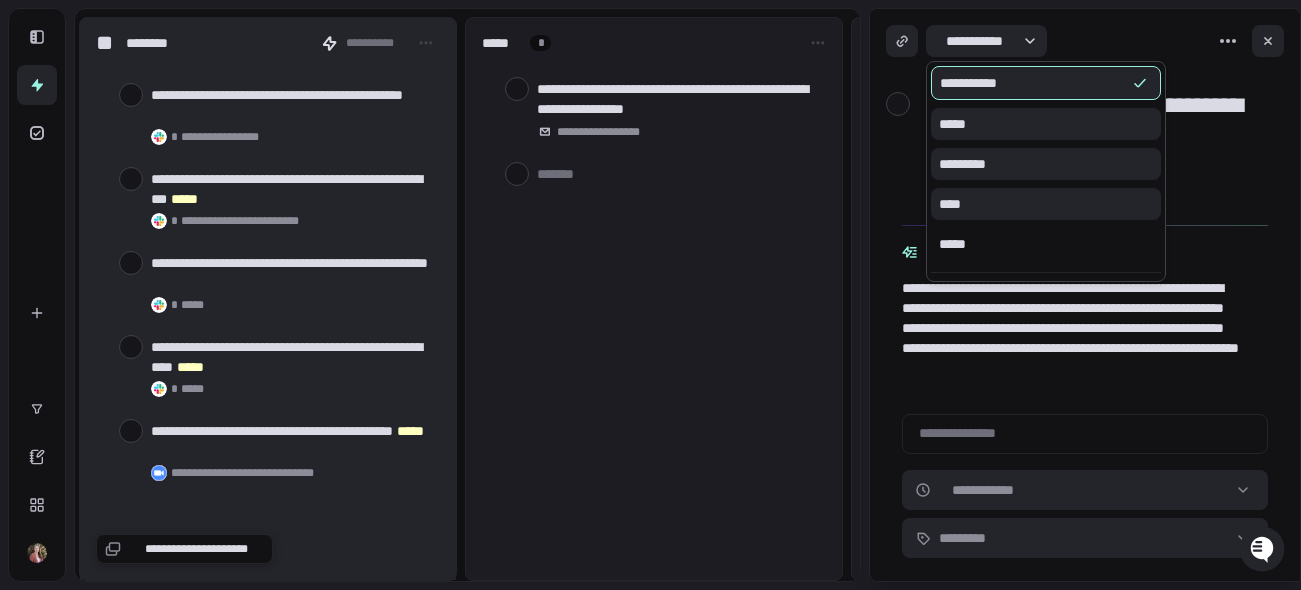 click on "*****" at bounding box center (1046, 244) 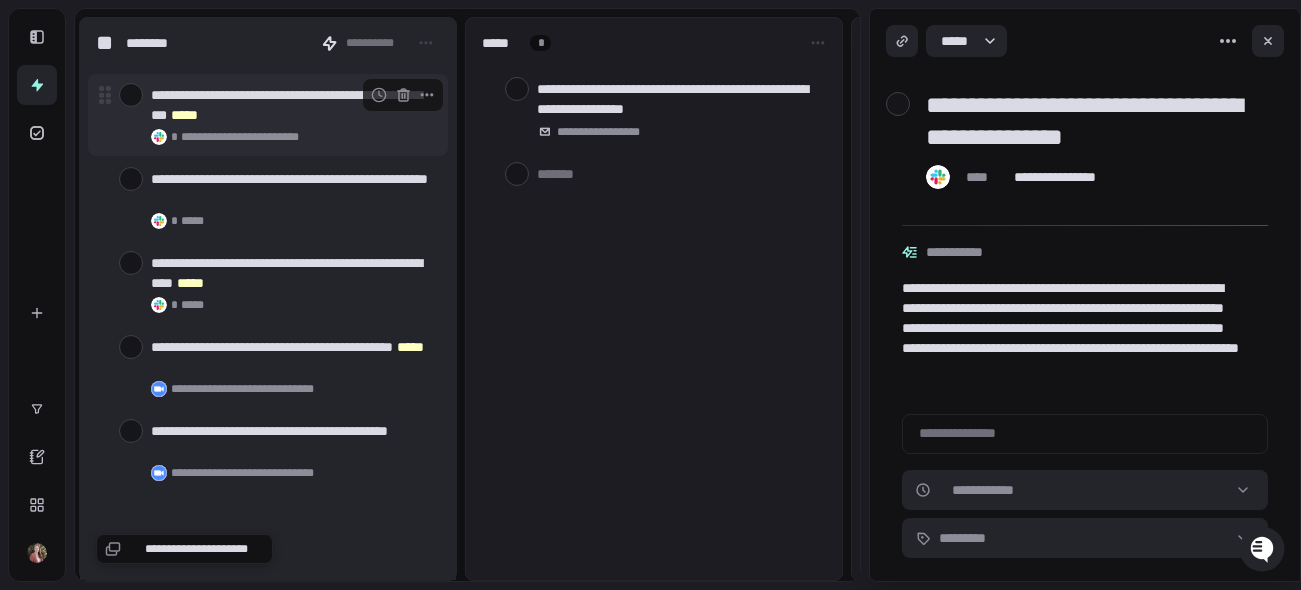 click on "**********" at bounding box center (291, 105) 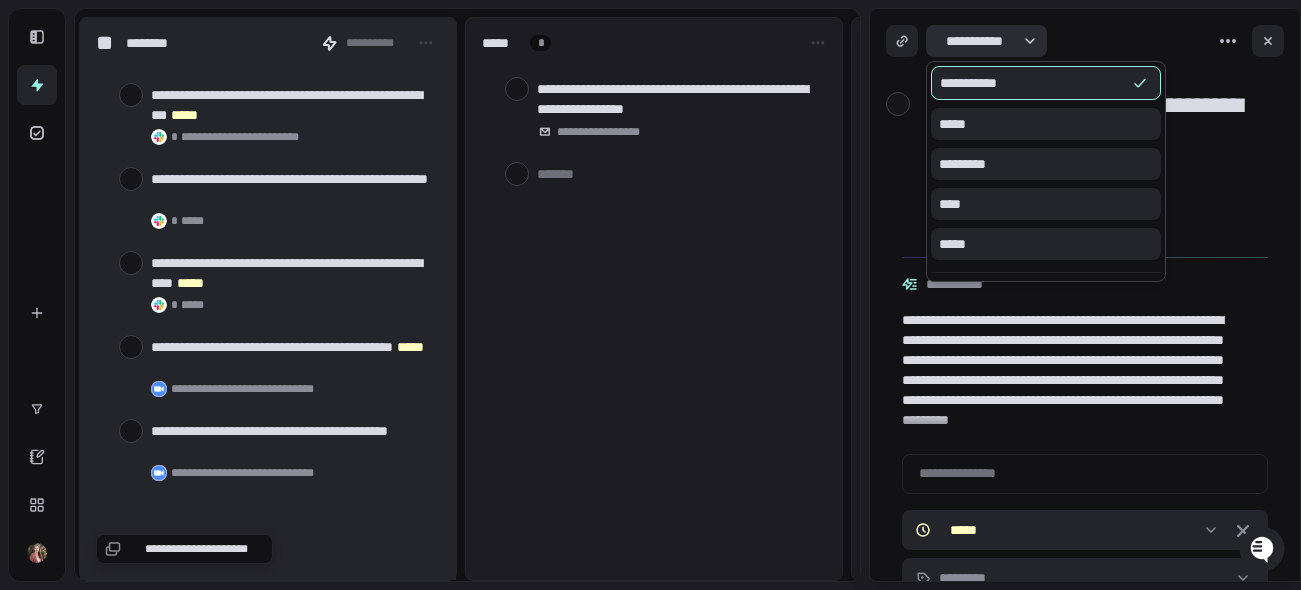 click on "**********" at bounding box center (650, 295) 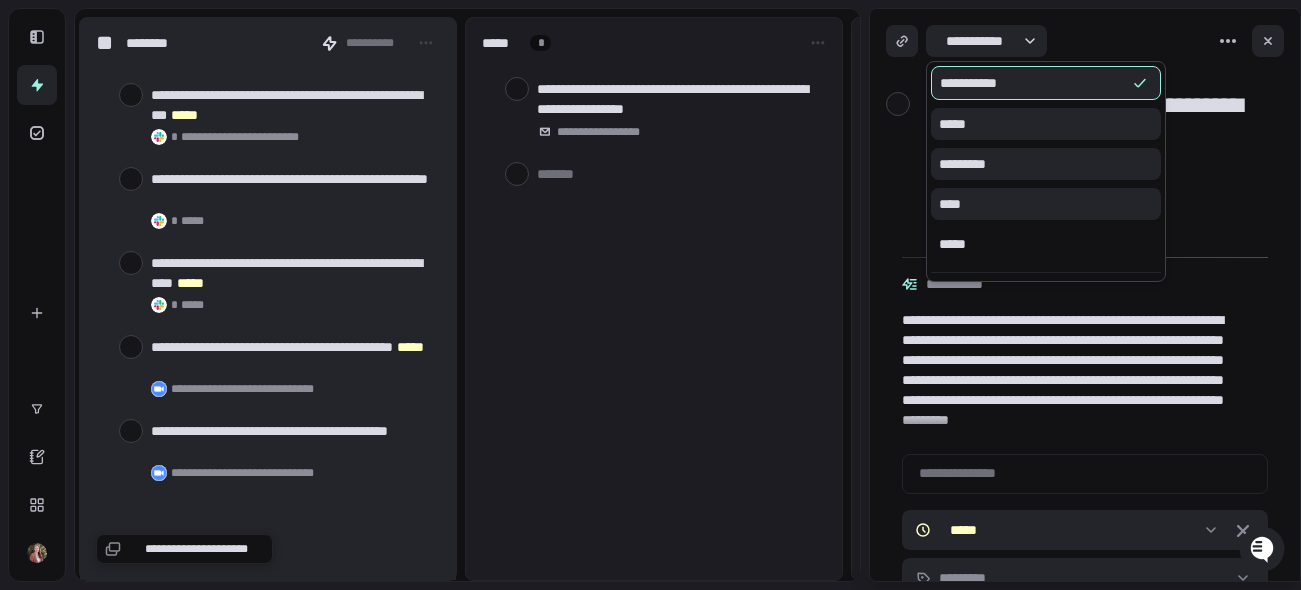 click on "*****" at bounding box center (1046, 244) 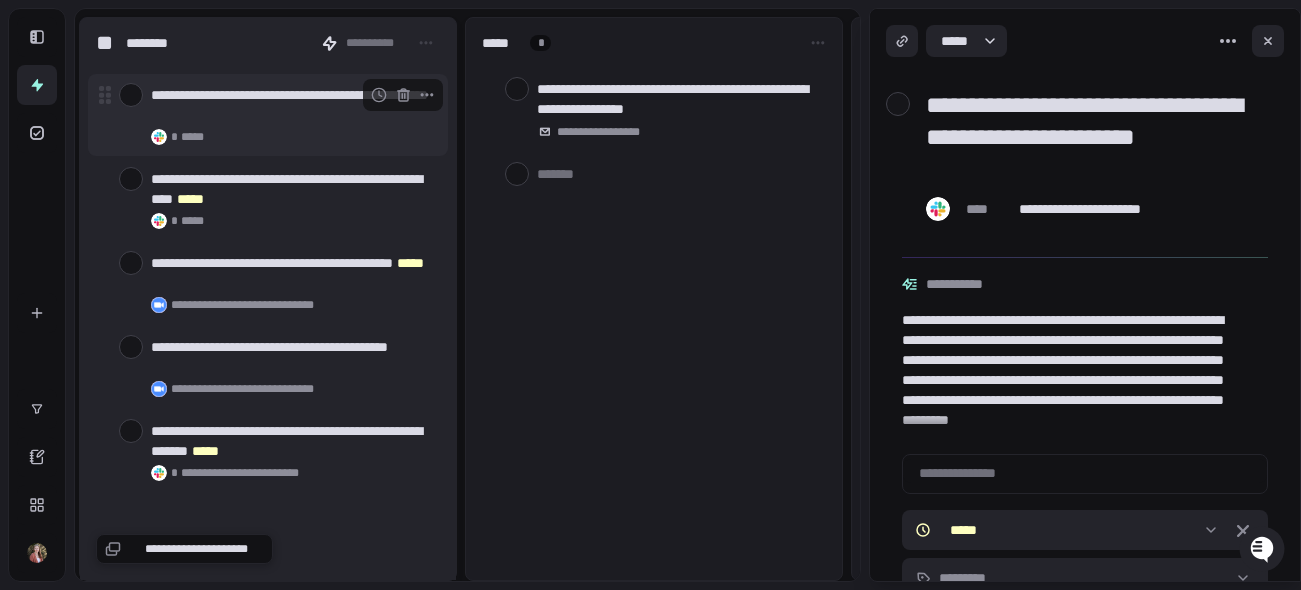 click on "* *****" at bounding box center [295, 137] 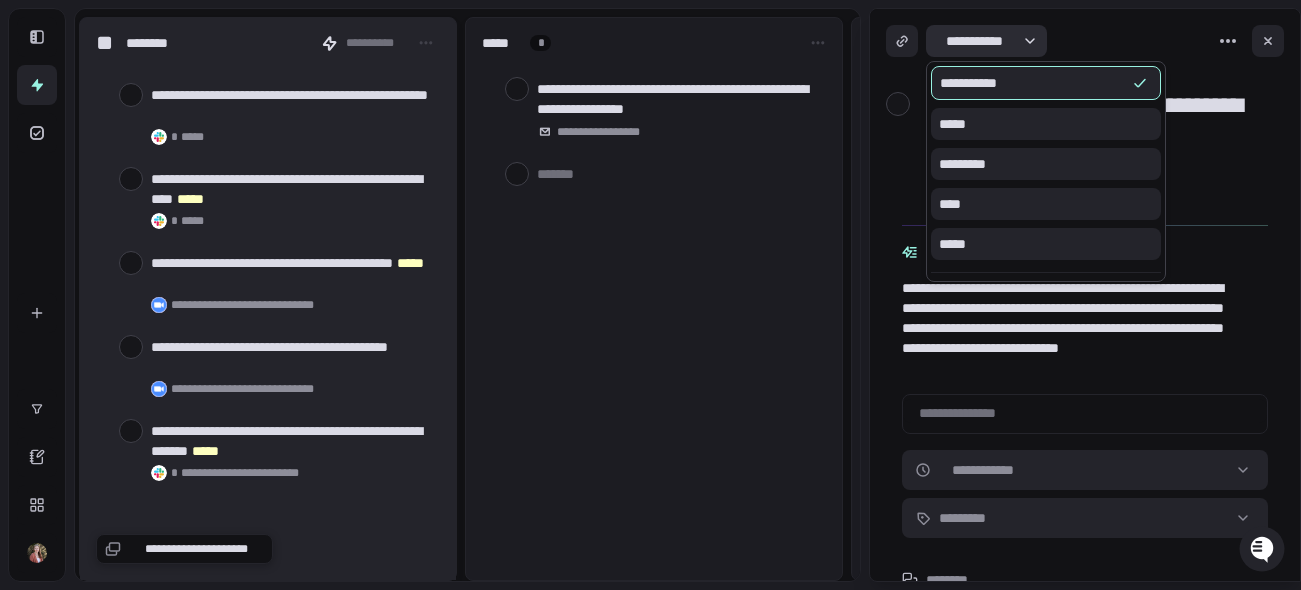 click on "**********" at bounding box center (650, 295) 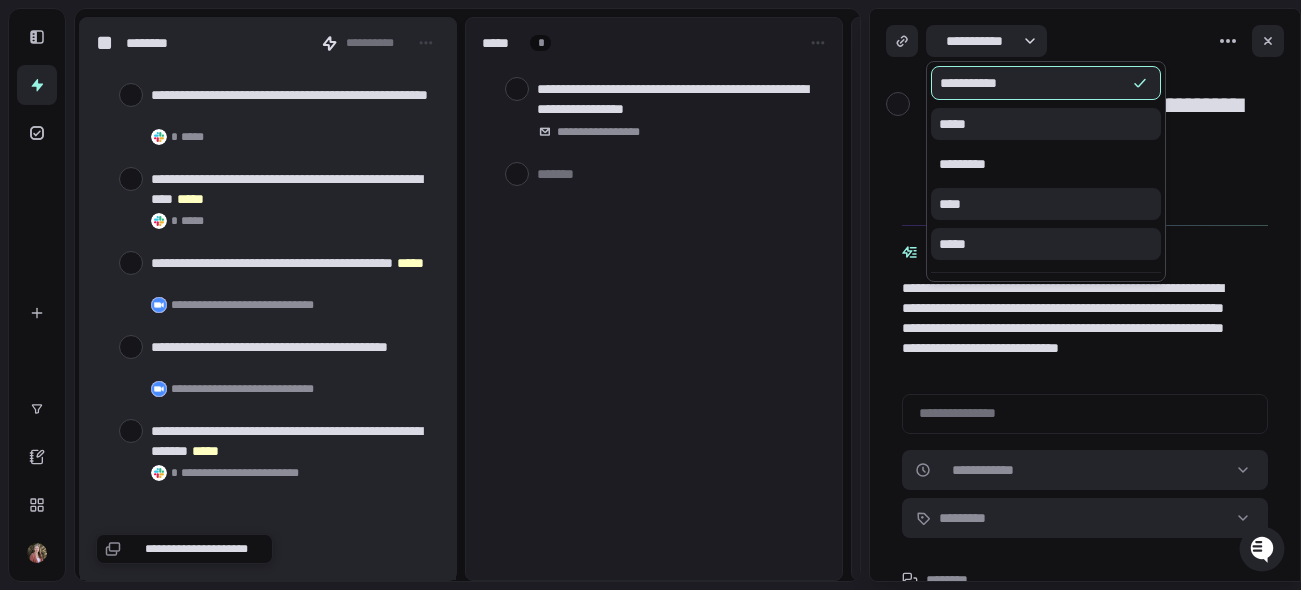 click on "*********" at bounding box center (1046, 164) 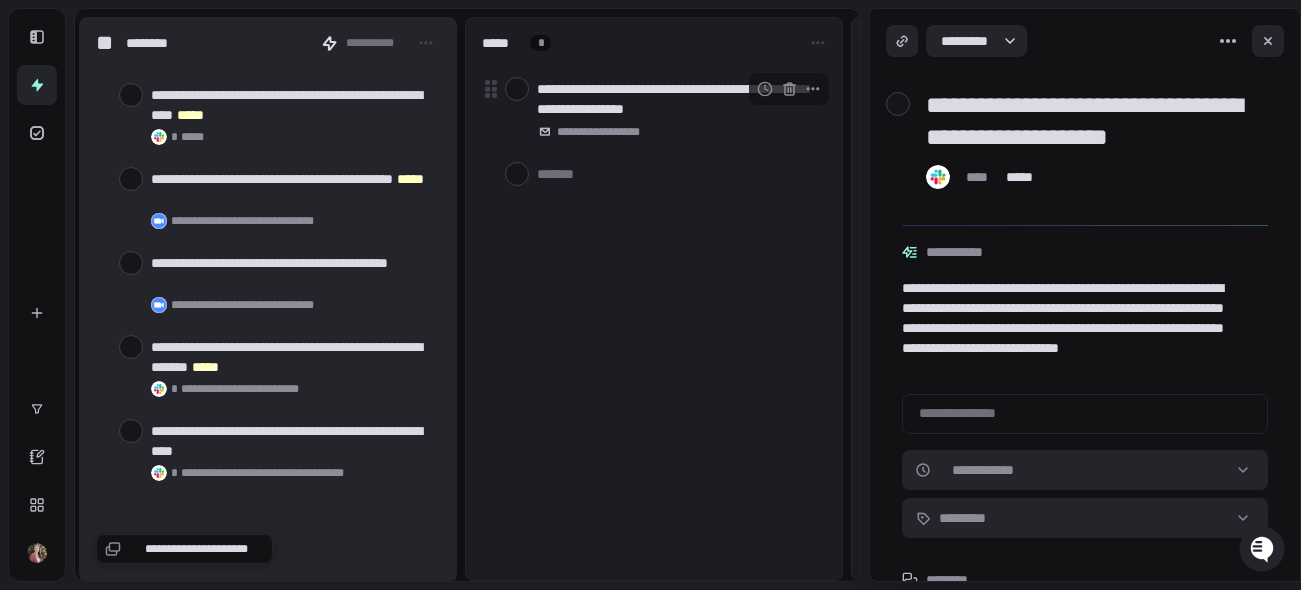 click on "* *****" at bounding box center (295, 137) 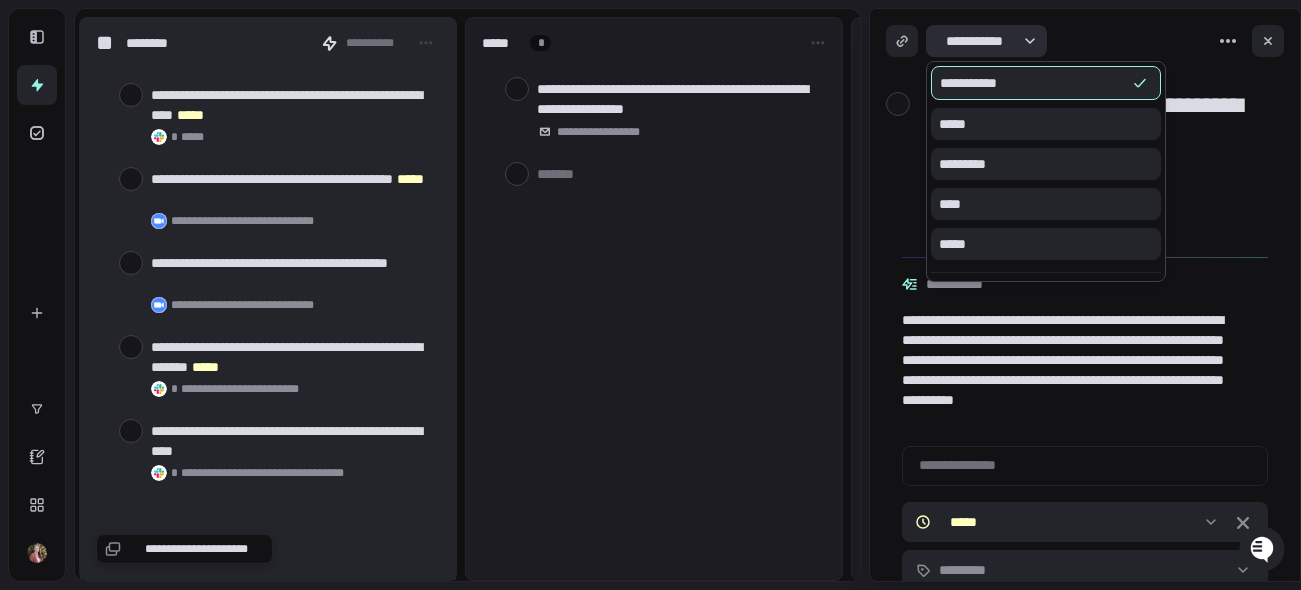click on "**********" at bounding box center [650, 295] 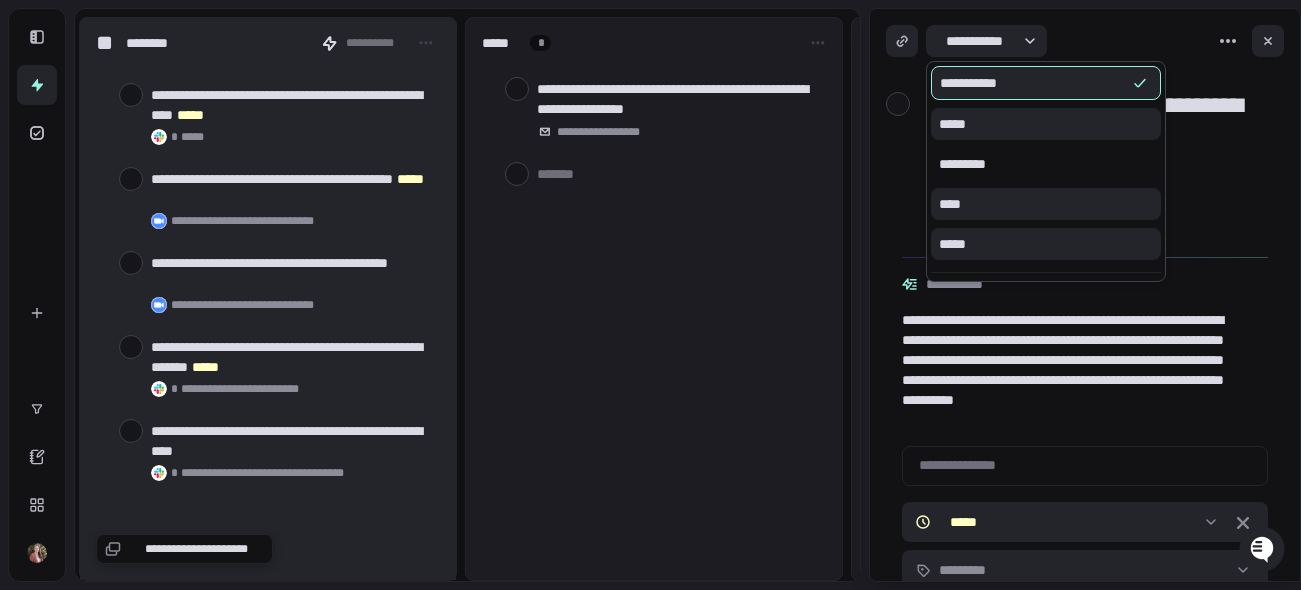 click on "*********" at bounding box center [1046, 164] 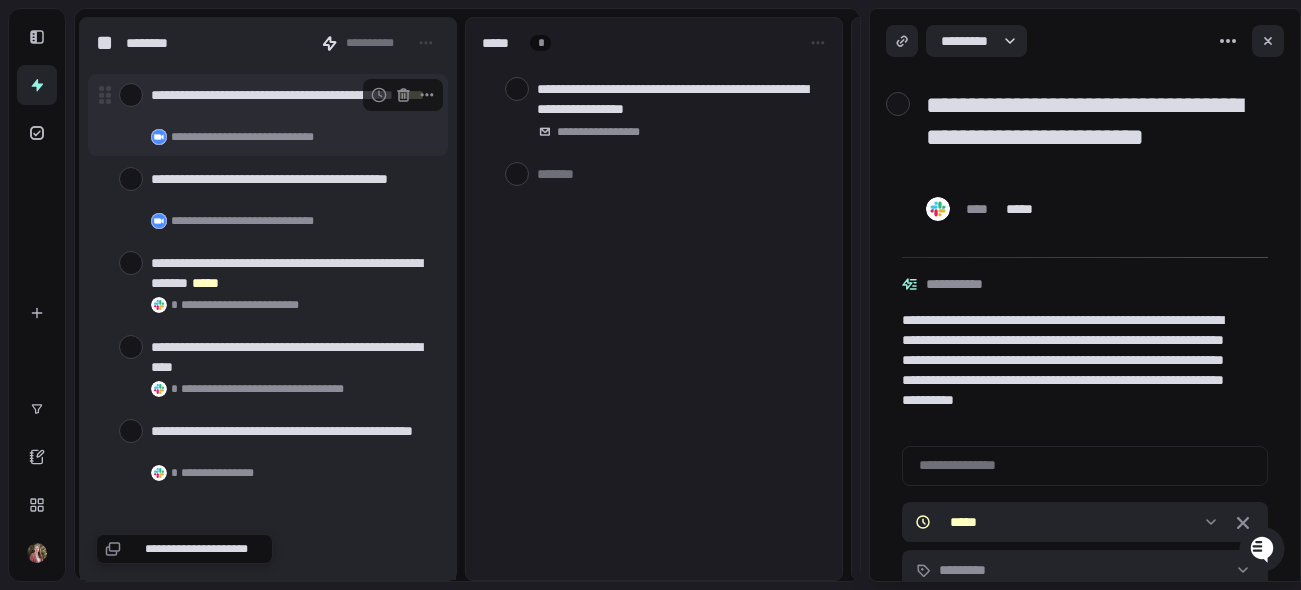 click at bounding box center (131, 95) 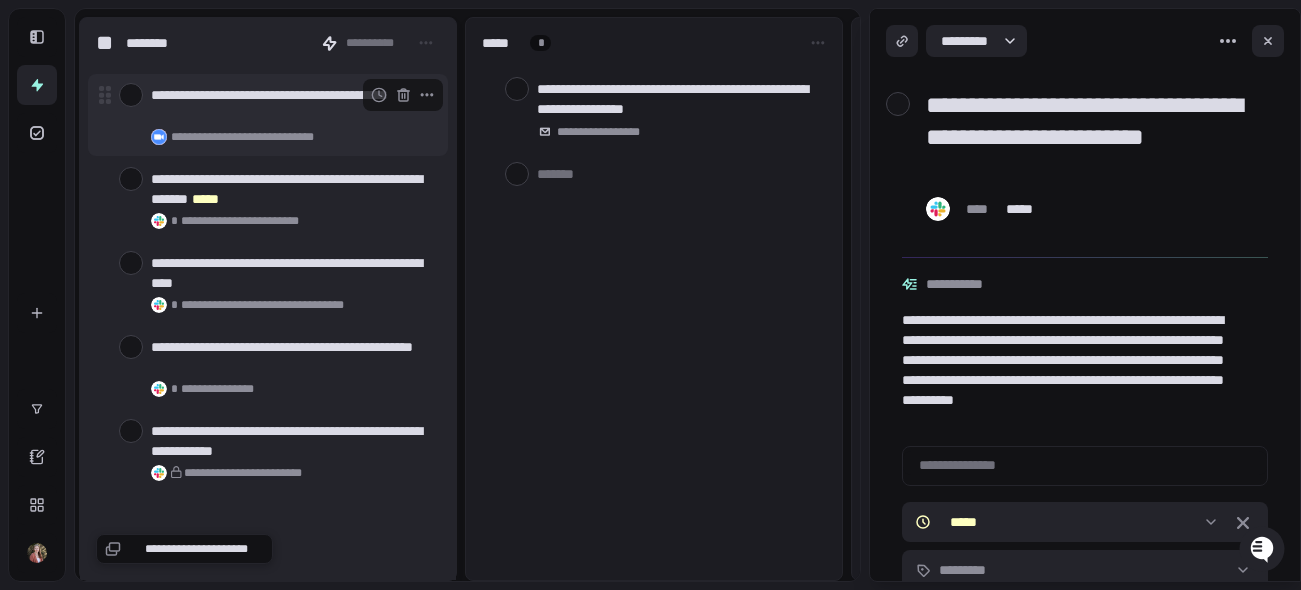 click at bounding box center (131, 95) 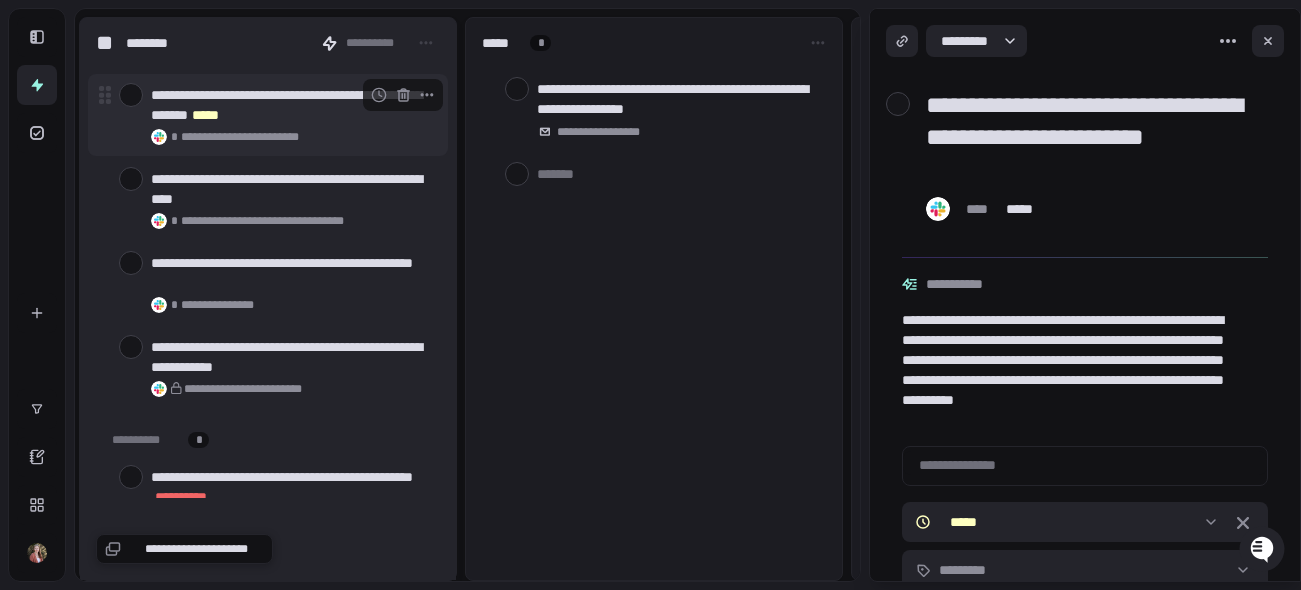 click at bounding box center (131, 95) 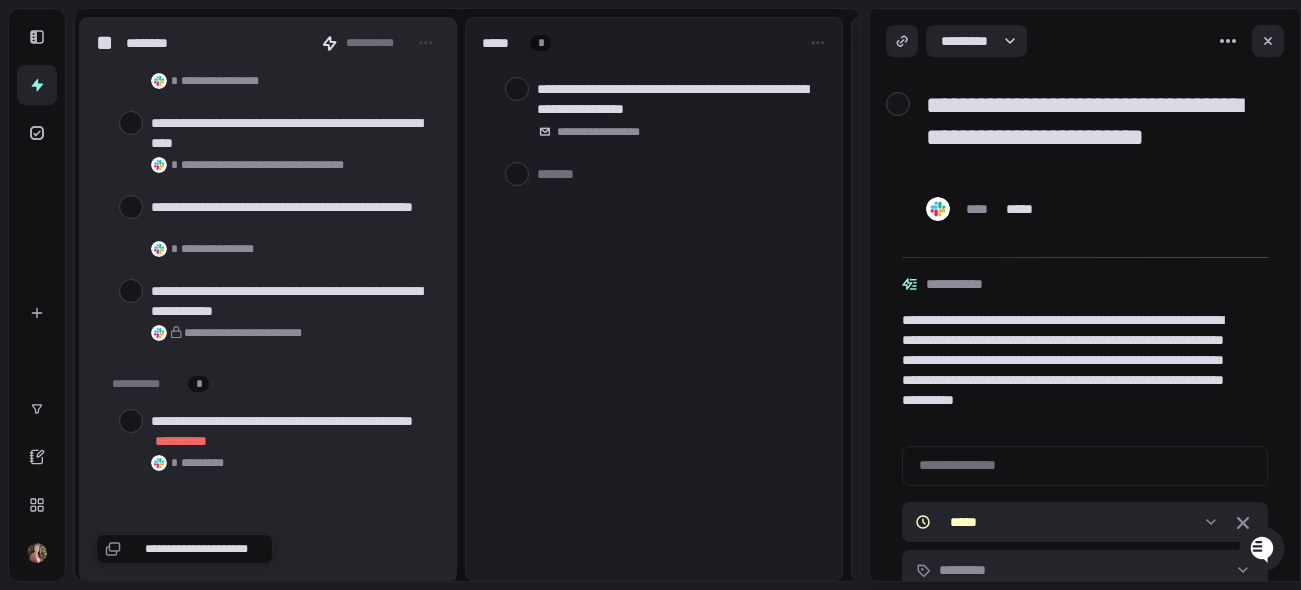 scroll, scrollTop: 446, scrollLeft: 0, axis: vertical 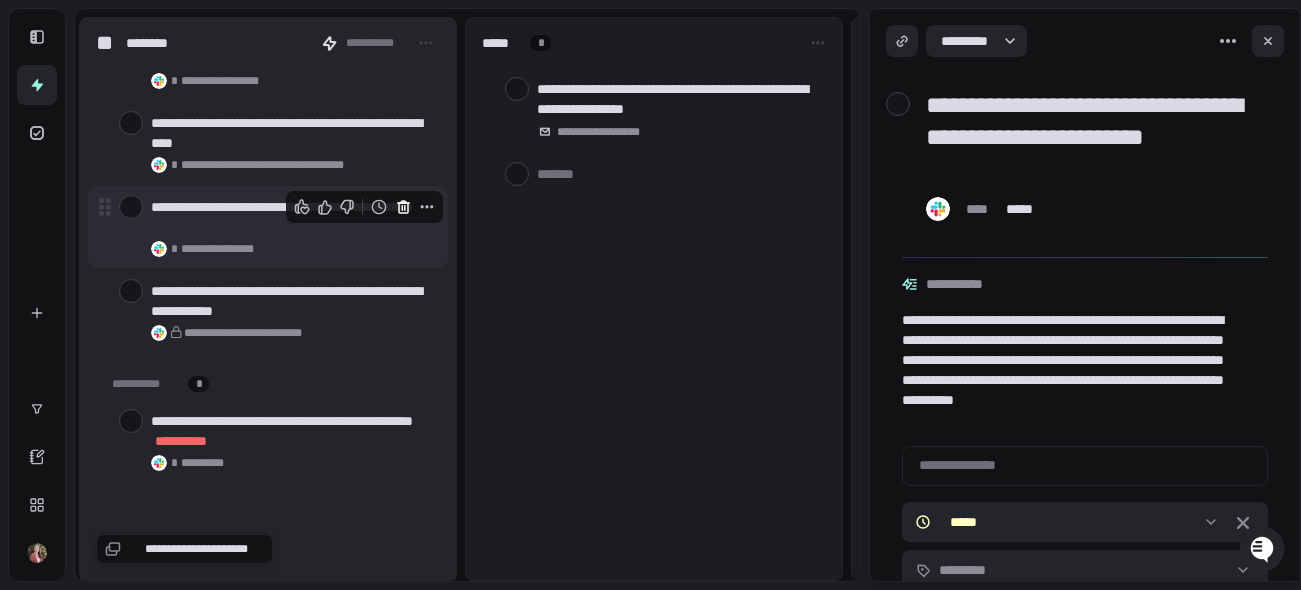 click 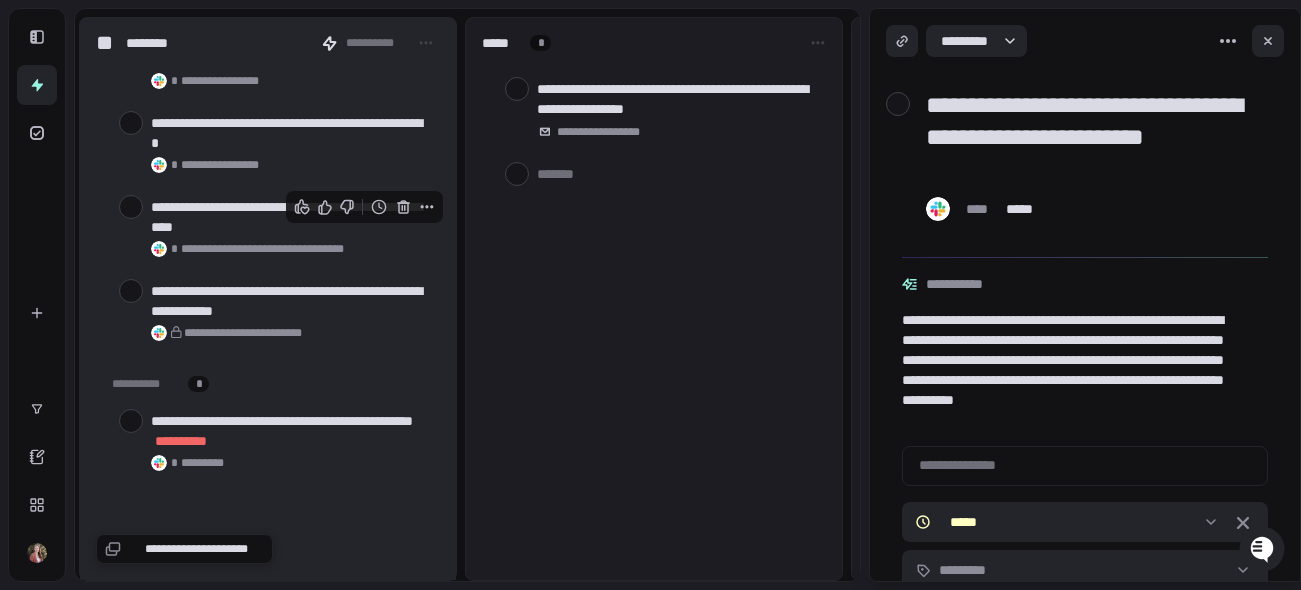 scroll, scrollTop: 362, scrollLeft: 0, axis: vertical 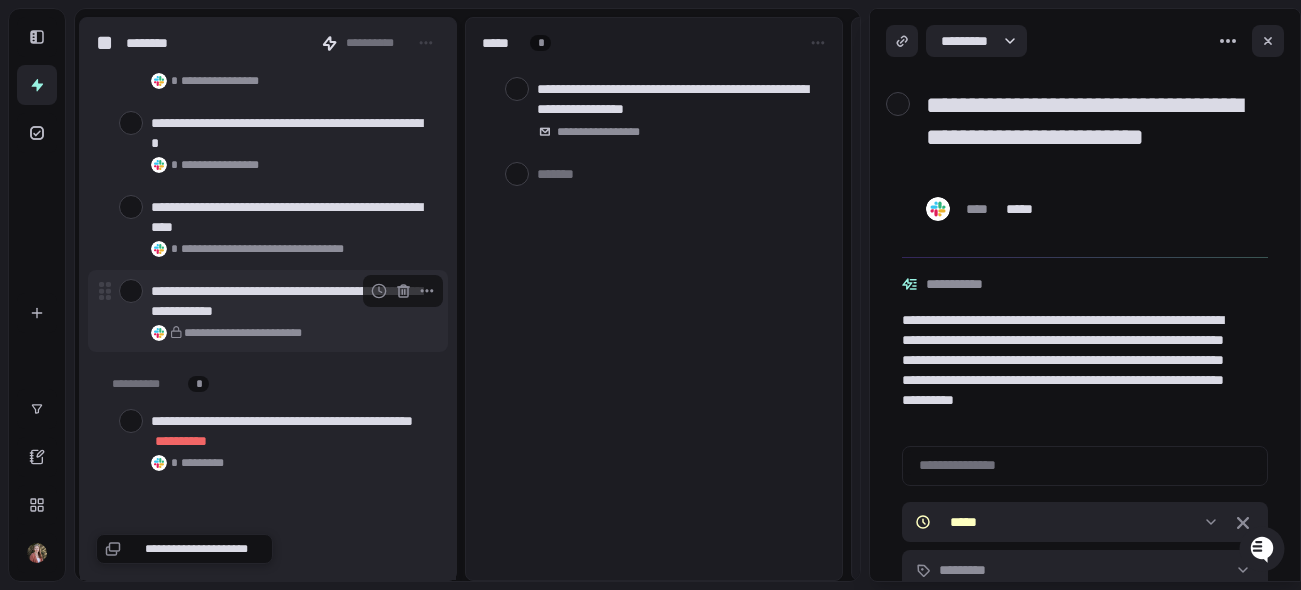 click at bounding box center (131, 291) 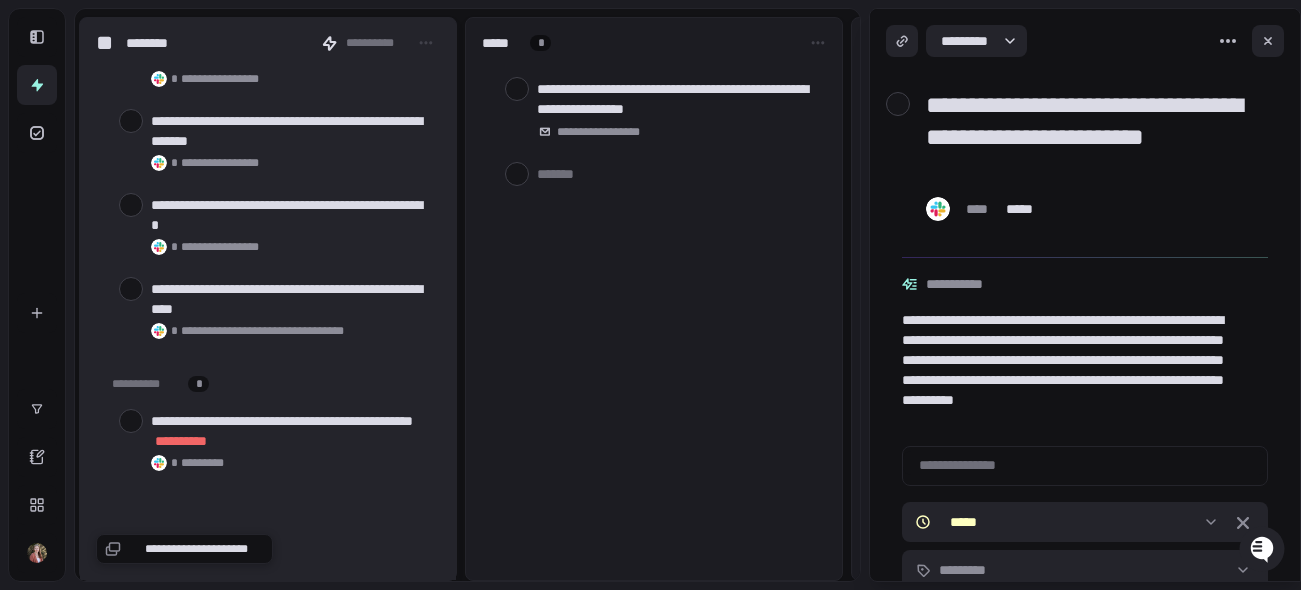 scroll, scrollTop: 278, scrollLeft: 0, axis: vertical 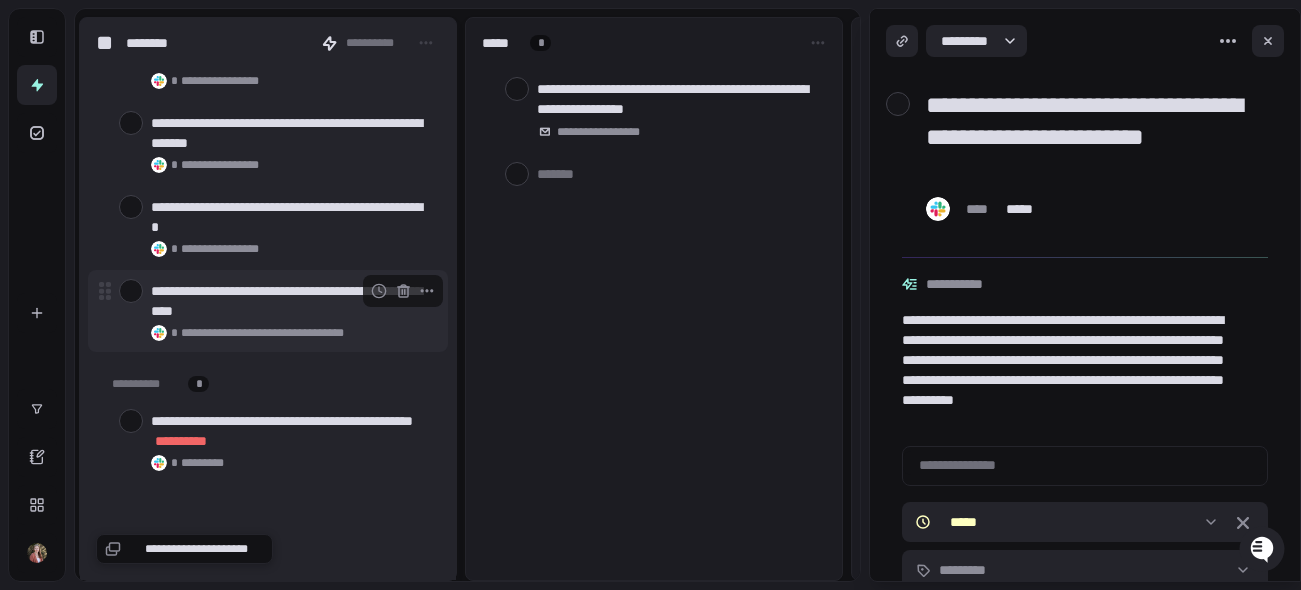 click on "**********" at bounding box center [291, 301] 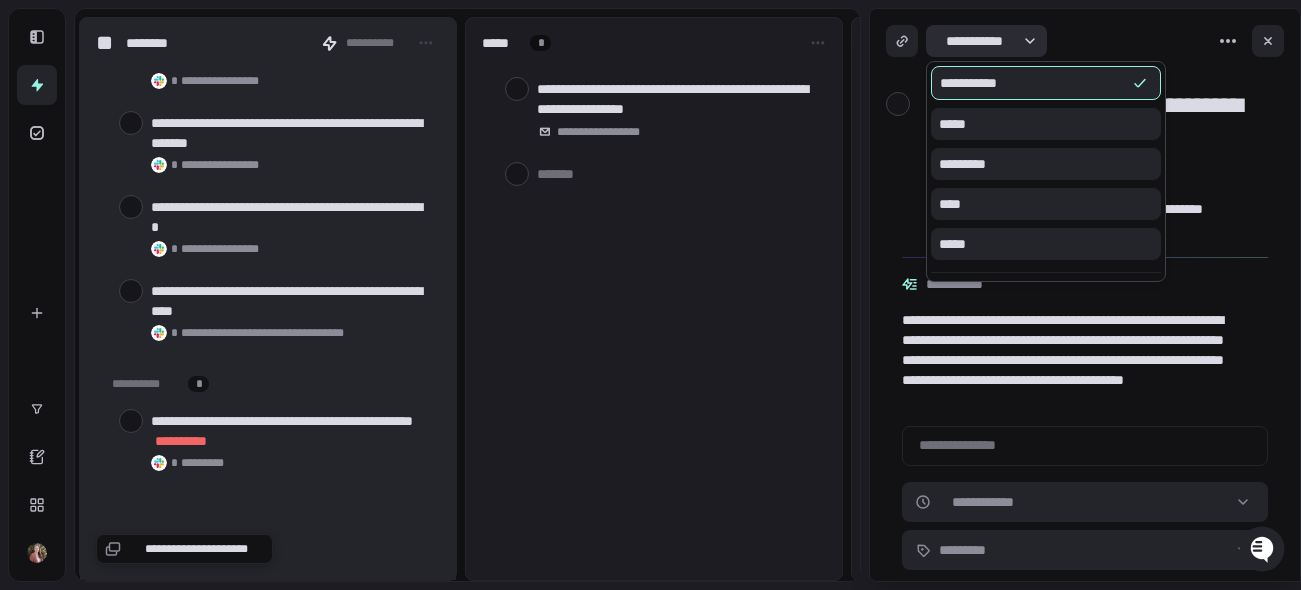 click on "**********" at bounding box center [650, 295] 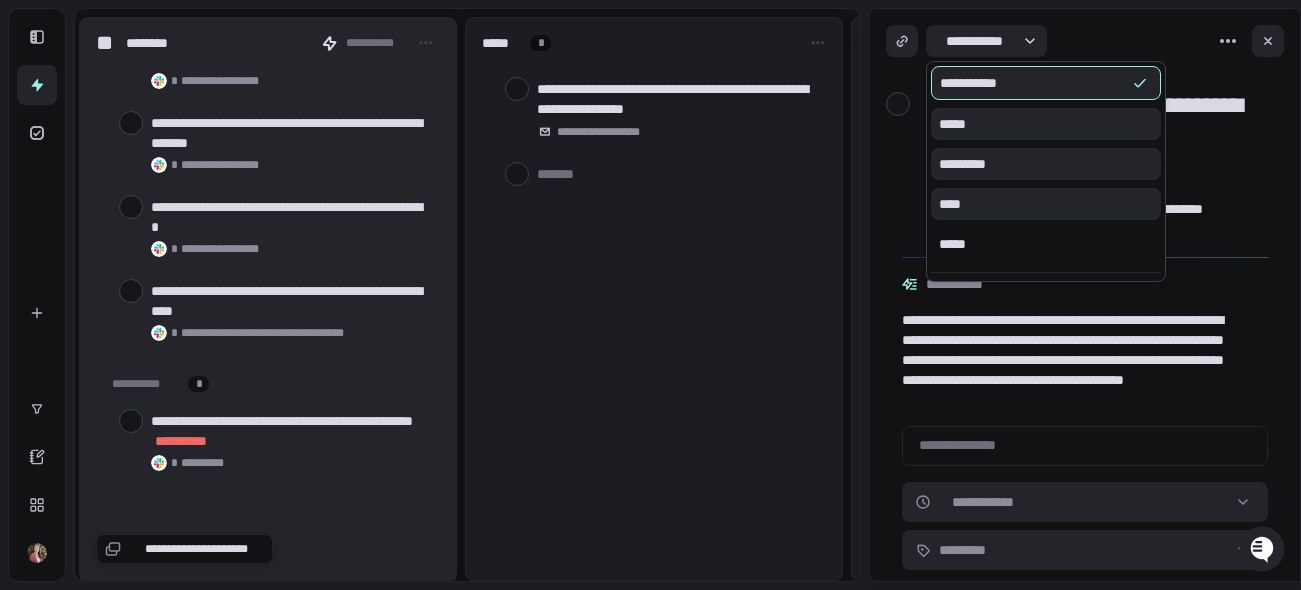 click on "*****" at bounding box center [1046, 244] 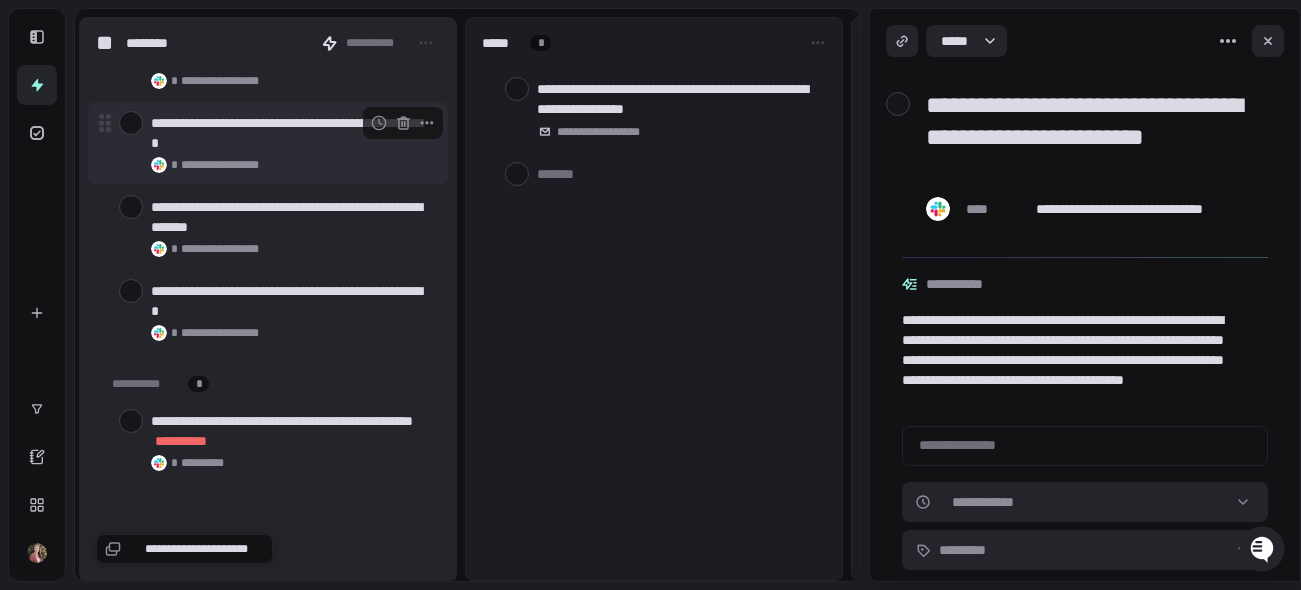 click on "**********" at bounding box center [295, 165] 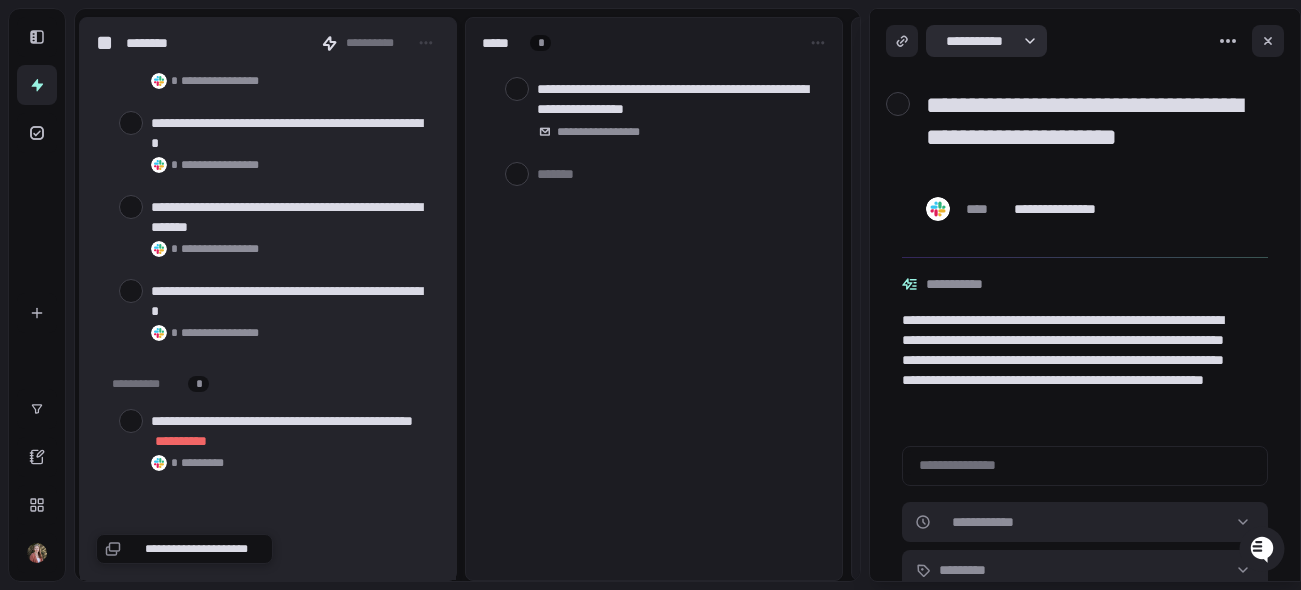 click on "**********" at bounding box center (650, 295) 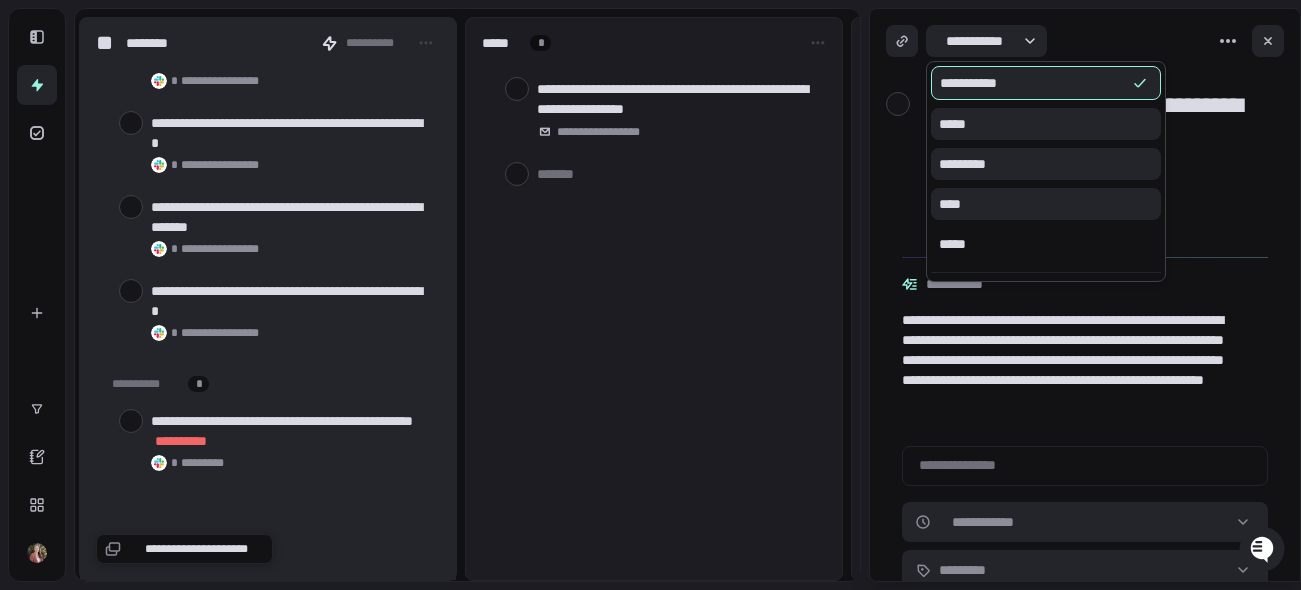 click on "*****" at bounding box center [1046, 244] 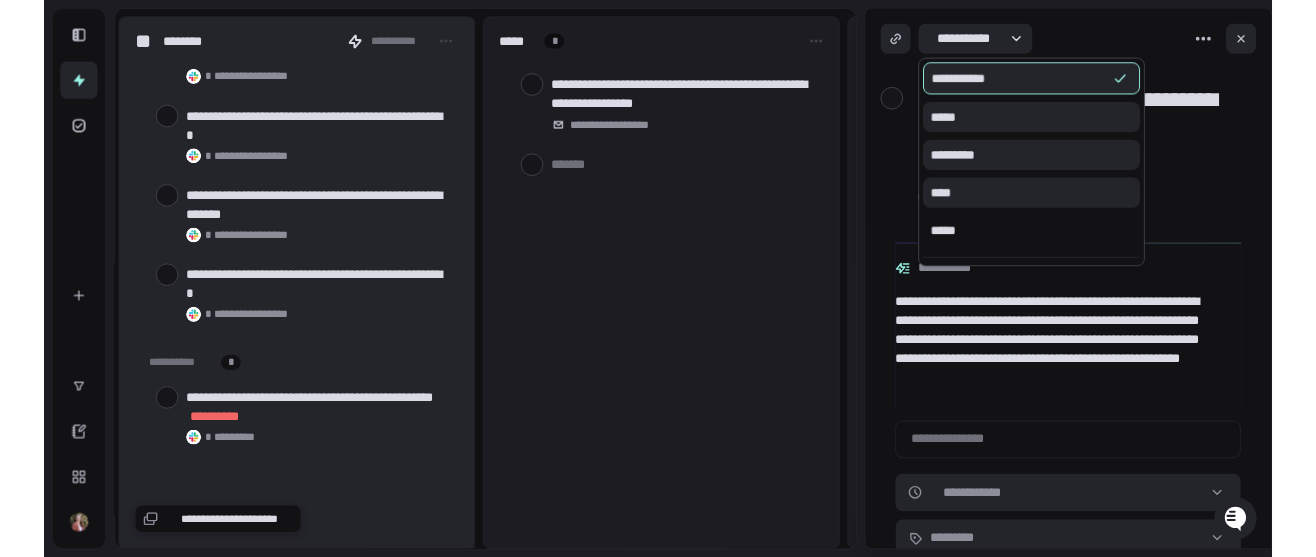 scroll, scrollTop: 110, scrollLeft: 0, axis: vertical 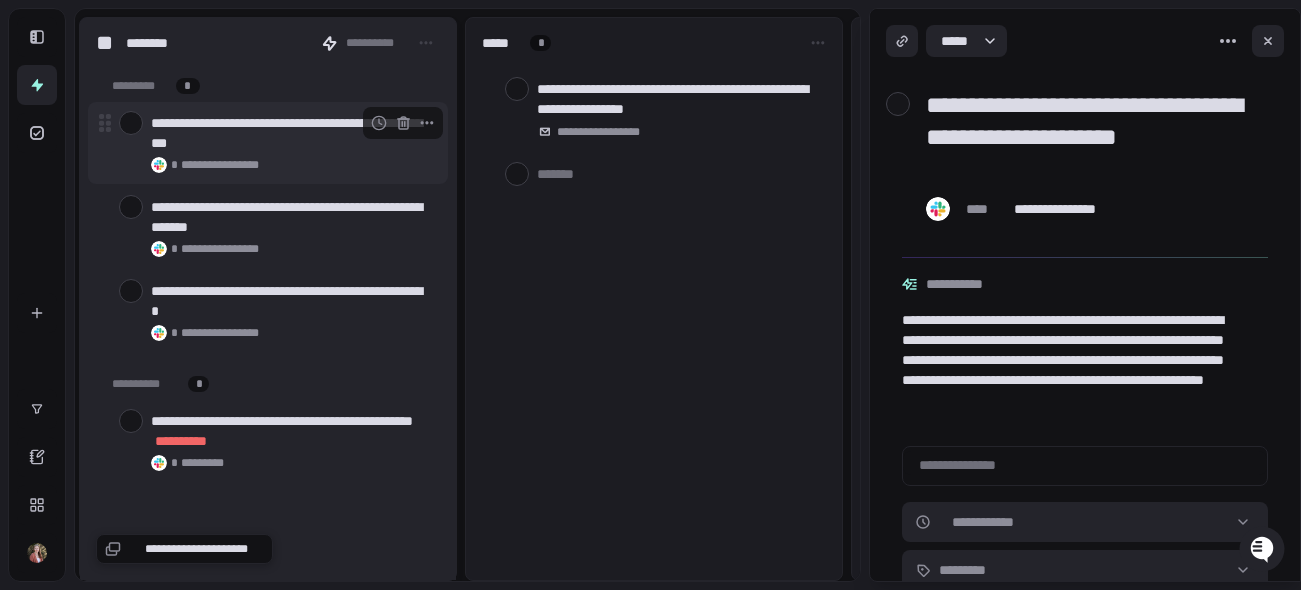 click on "**********" at bounding box center [295, 143] 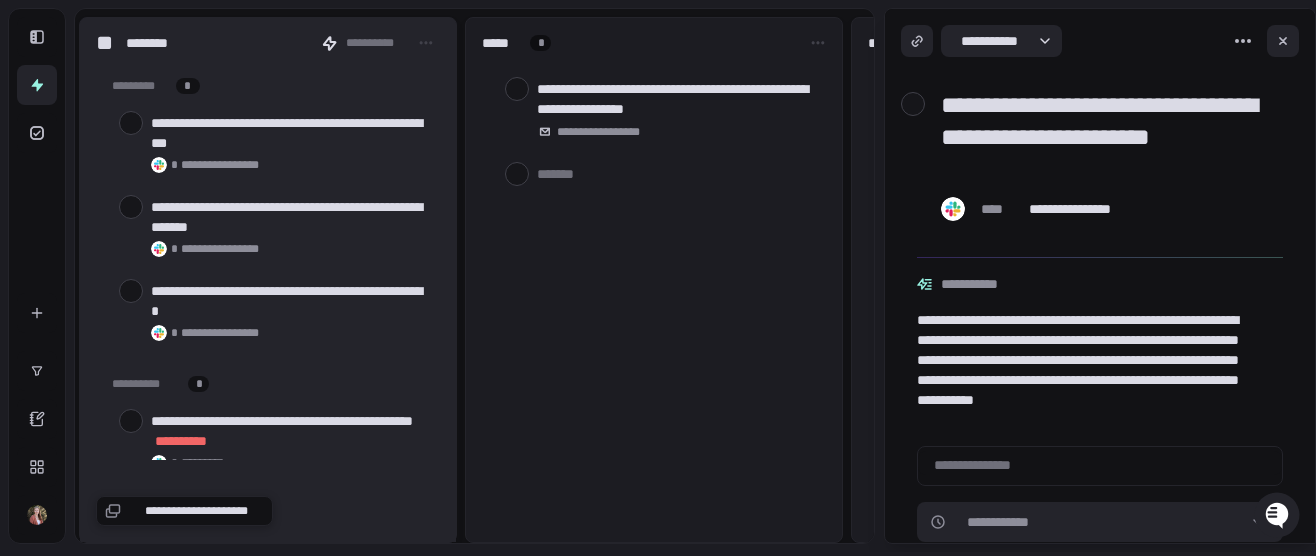 type on "*" 